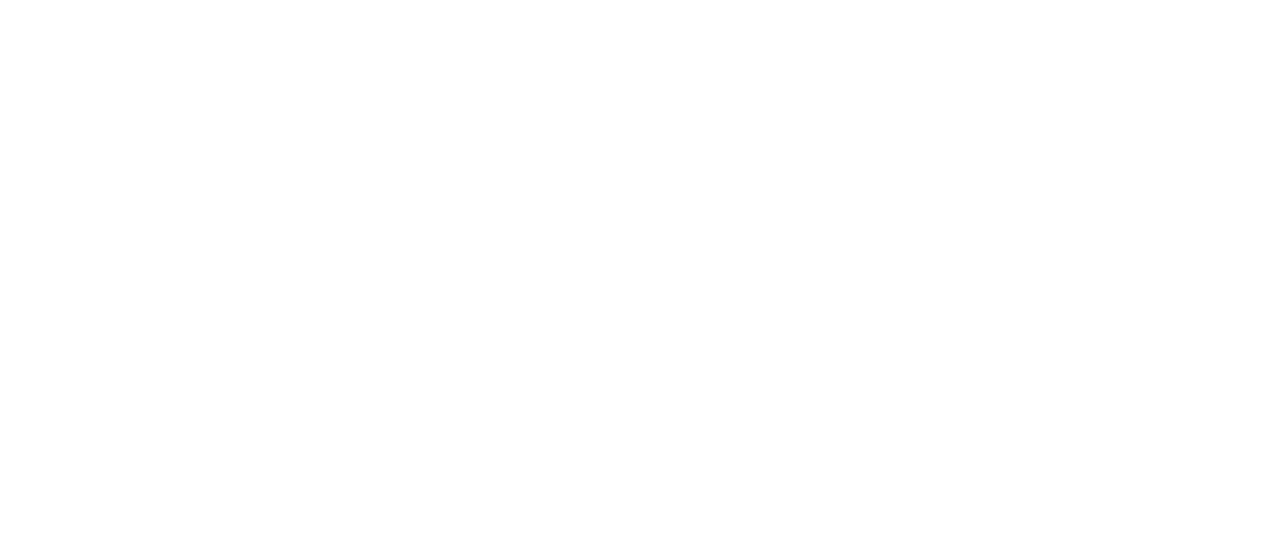scroll, scrollTop: 0, scrollLeft: 0, axis: both 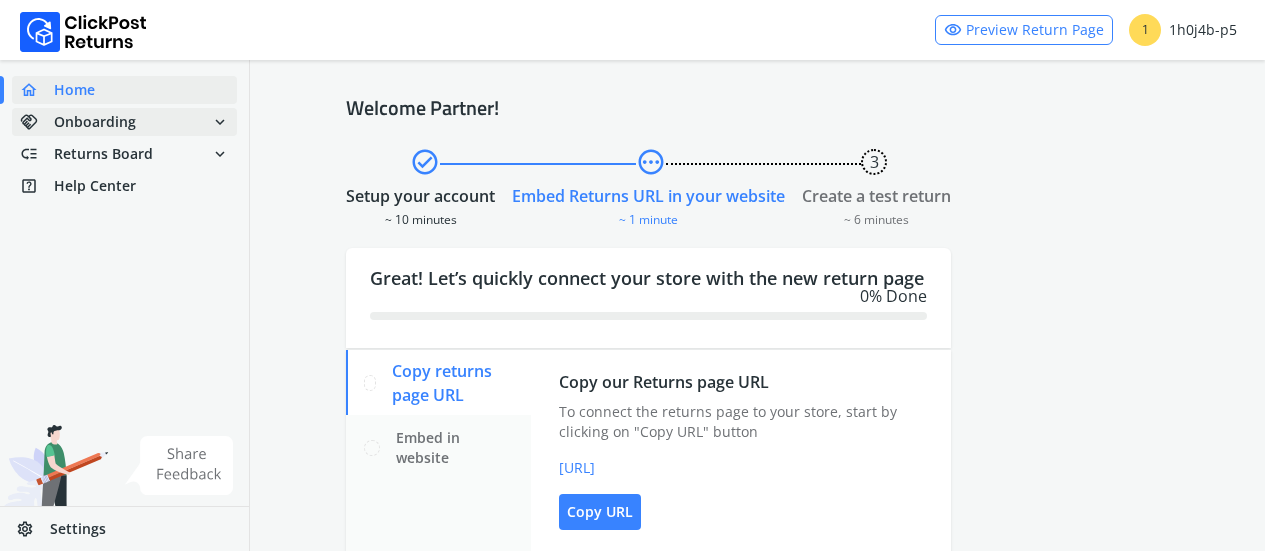 click on "Onboarding" at bounding box center (95, 122) 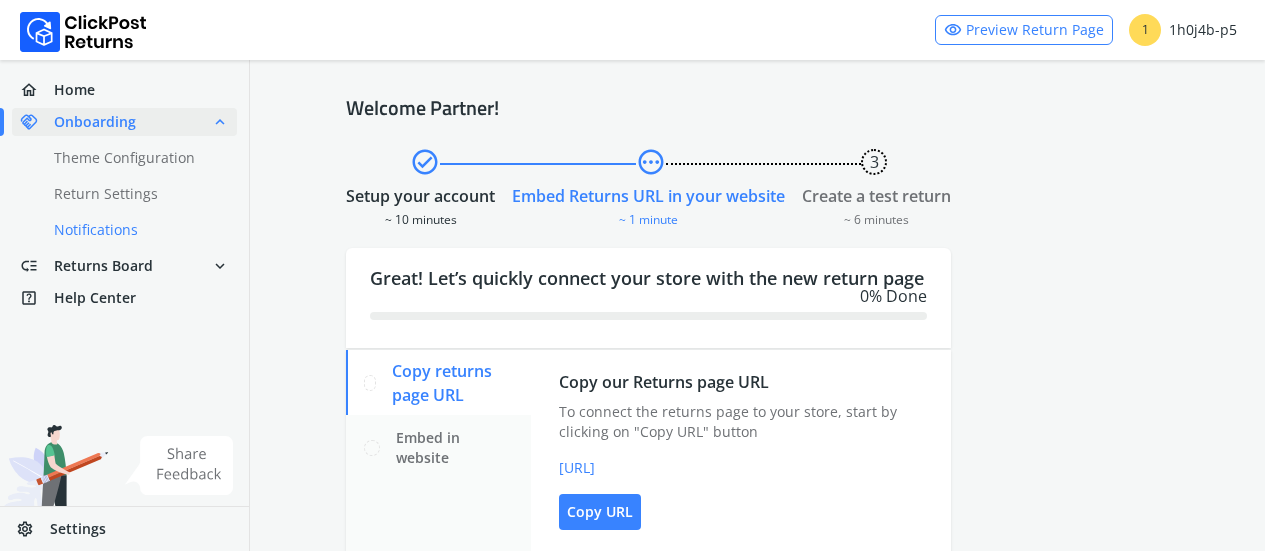 click on "done Notifications" at bounding box center (136, 230) 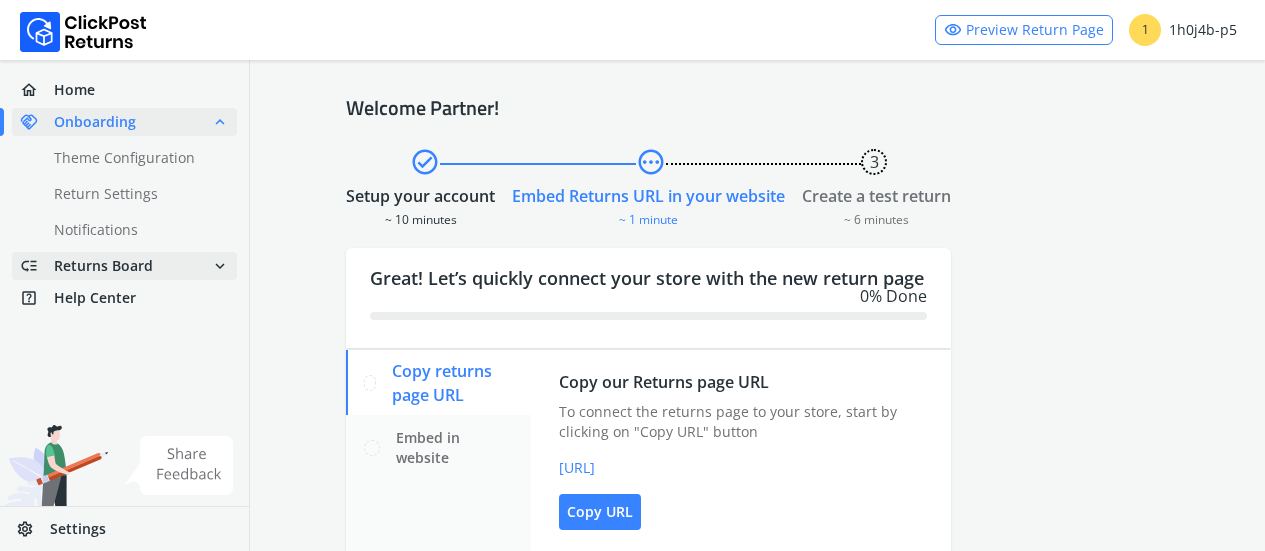 click on "Returns Board" at bounding box center (103, 266) 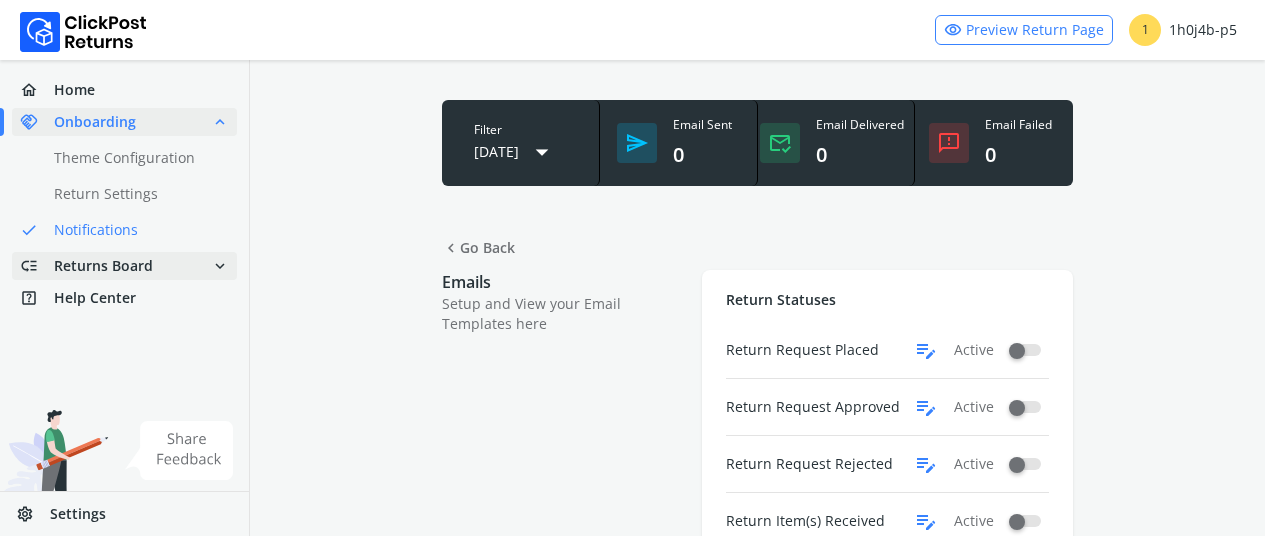 click on "expand_more" at bounding box center (220, 266) 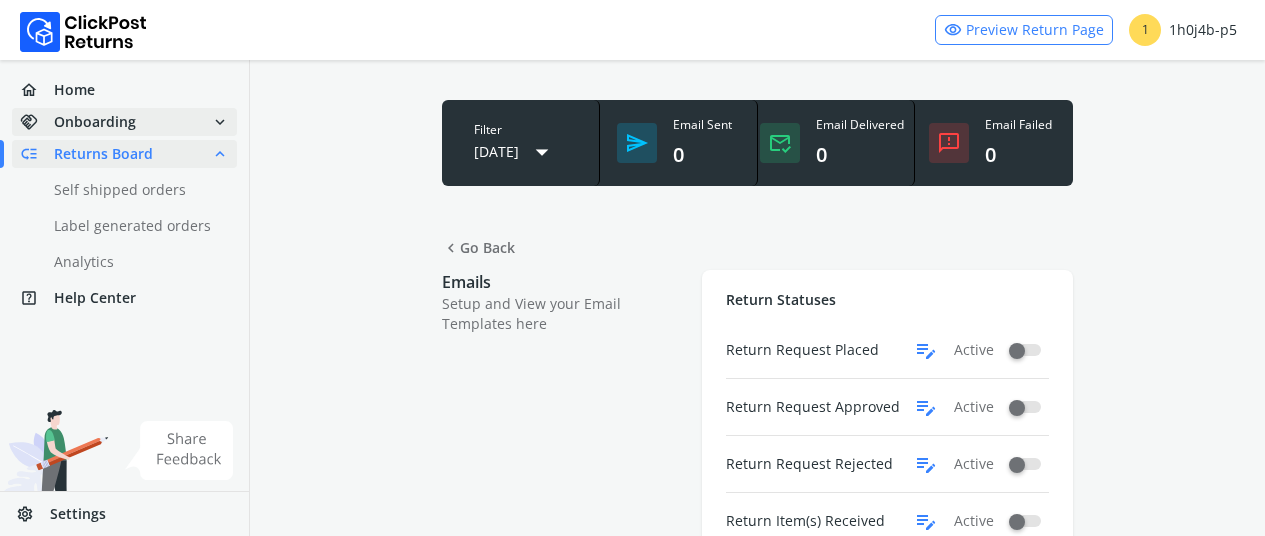 click on "handshake Onboarding" at bounding box center [78, 122] 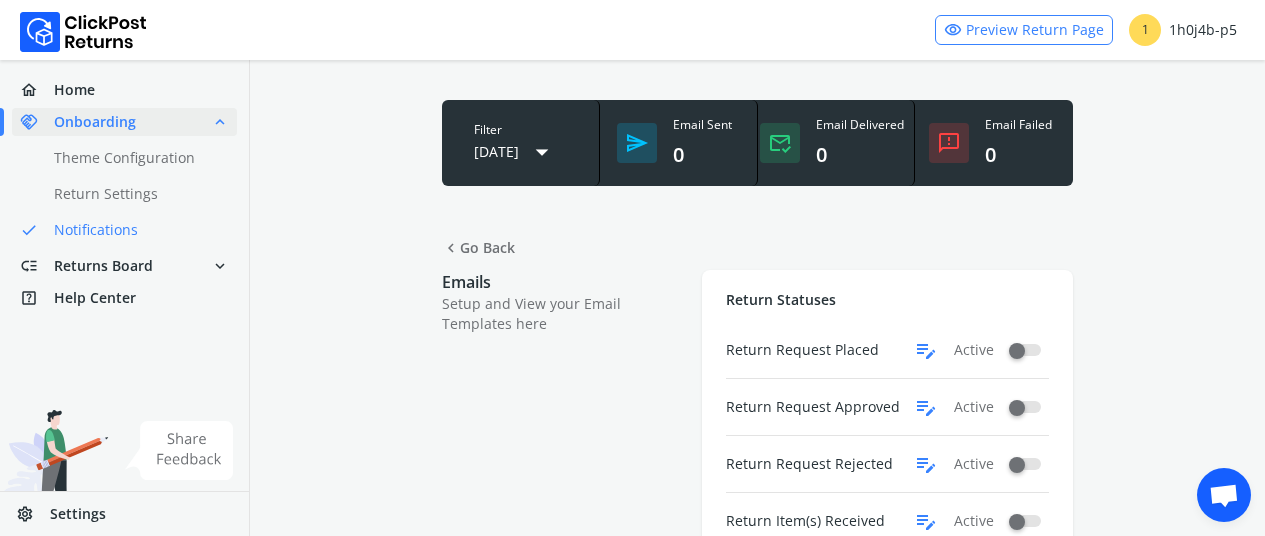 click on "Emails" at bounding box center (562, 282) 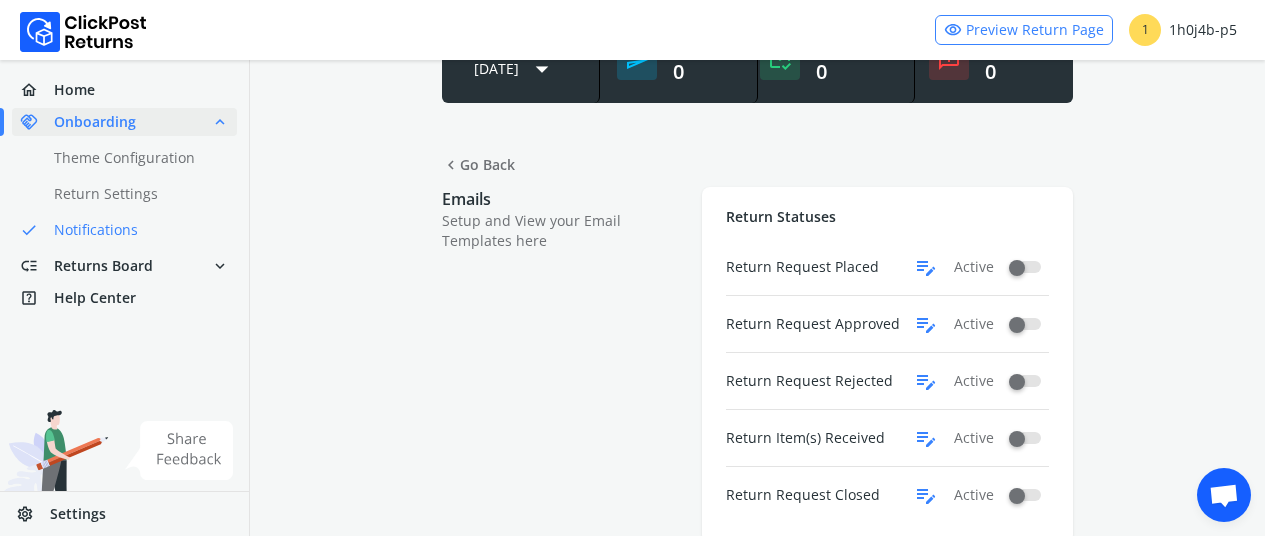 scroll, scrollTop: 90, scrollLeft: 0, axis: vertical 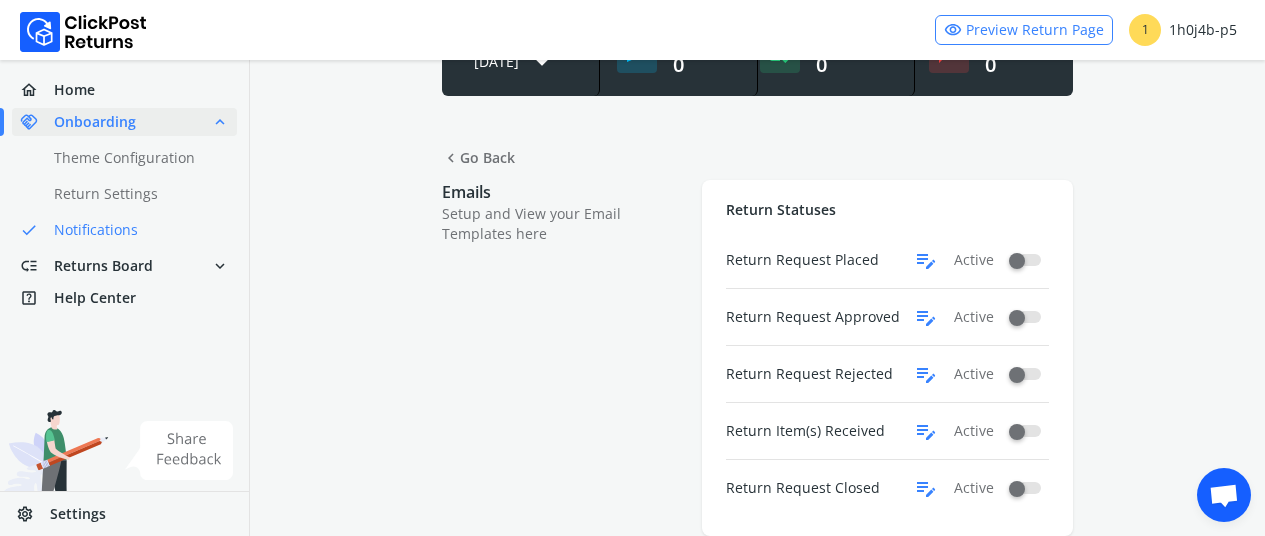 click on "edit_note" at bounding box center (926, 488) 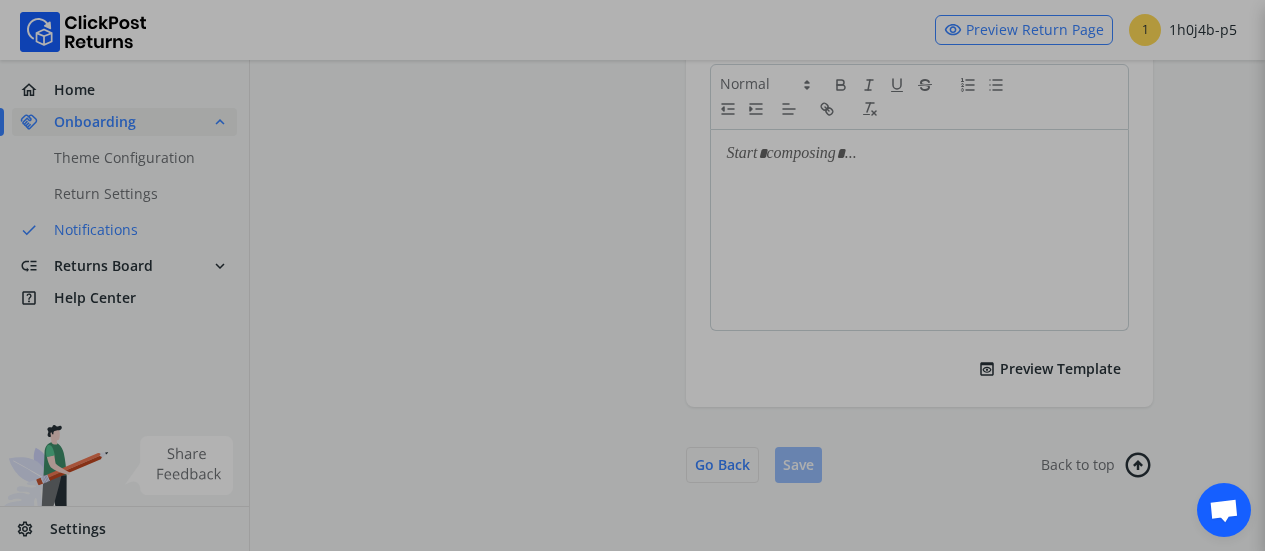 scroll, scrollTop: 562, scrollLeft: 0, axis: vertical 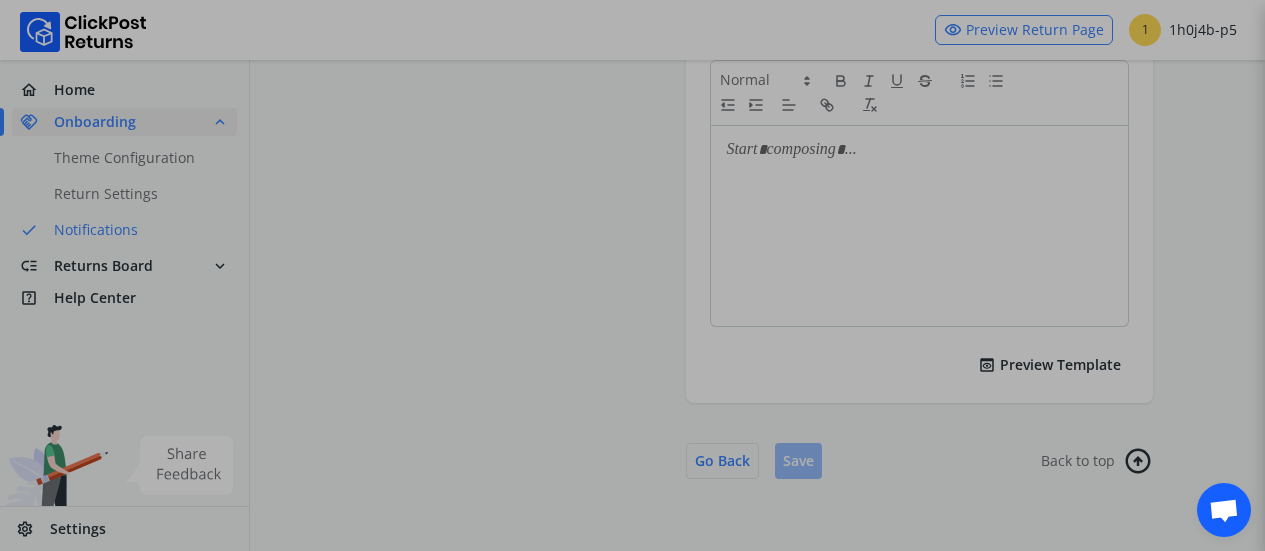 type on "**********" 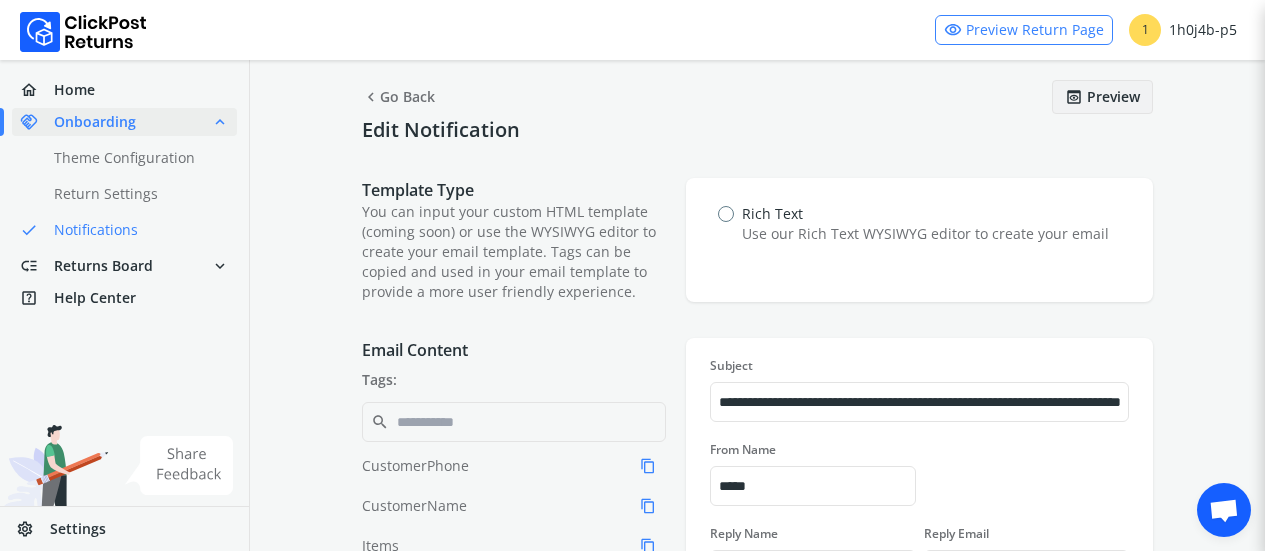 scroll, scrollTop: 0, scrollLeft: 0, axis: both 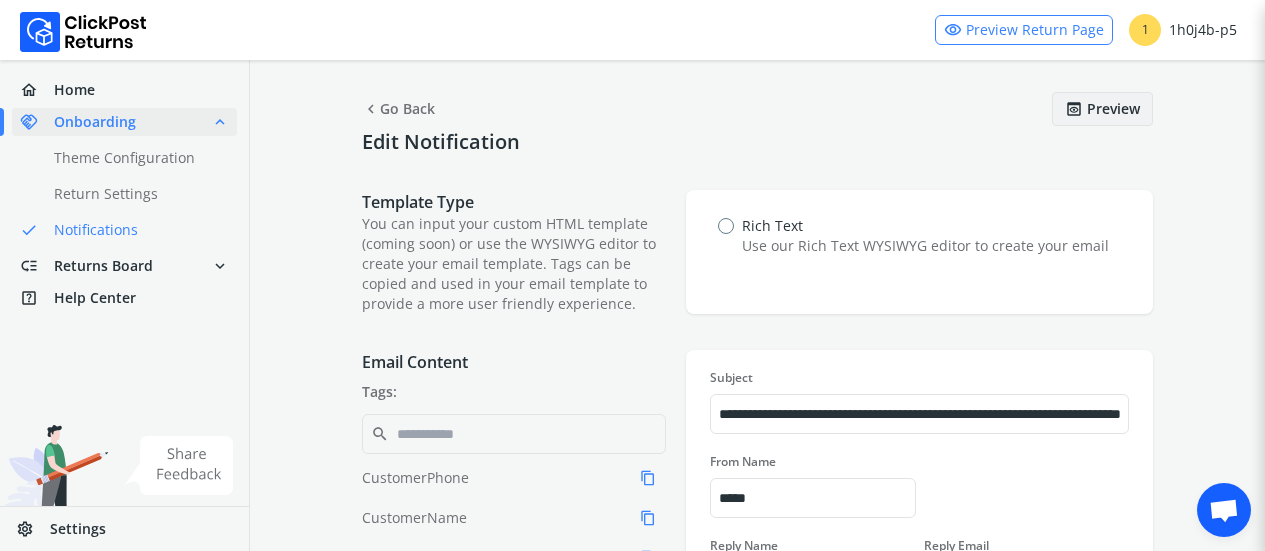click on "chevron_left Go Back" at bounding box center (398, 109) 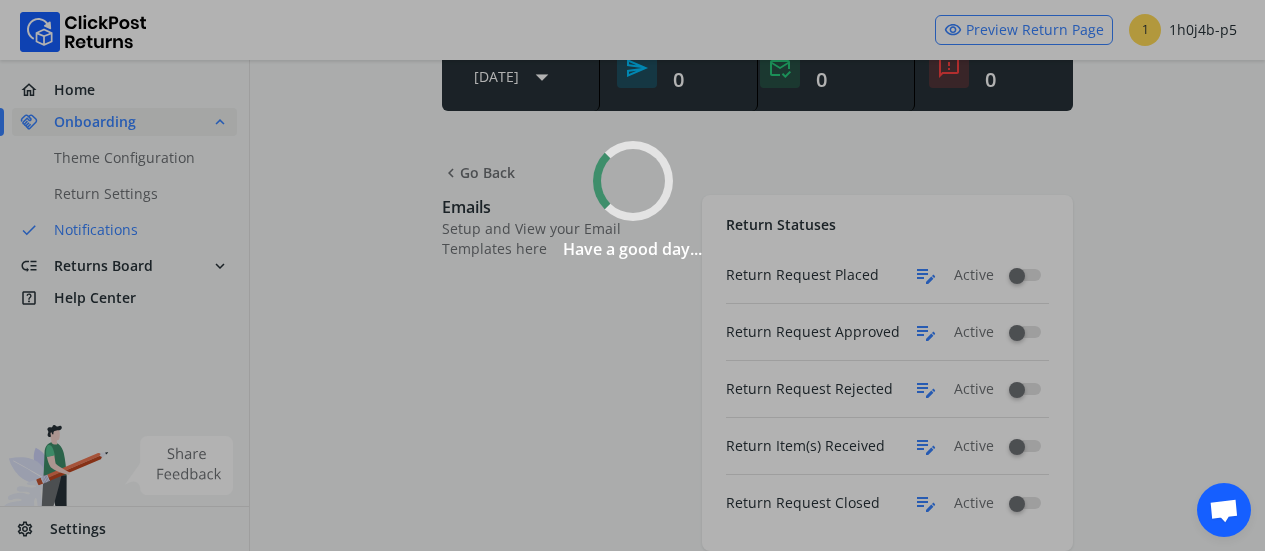 click on "Have a good day..." at bounding box center [632, 200] 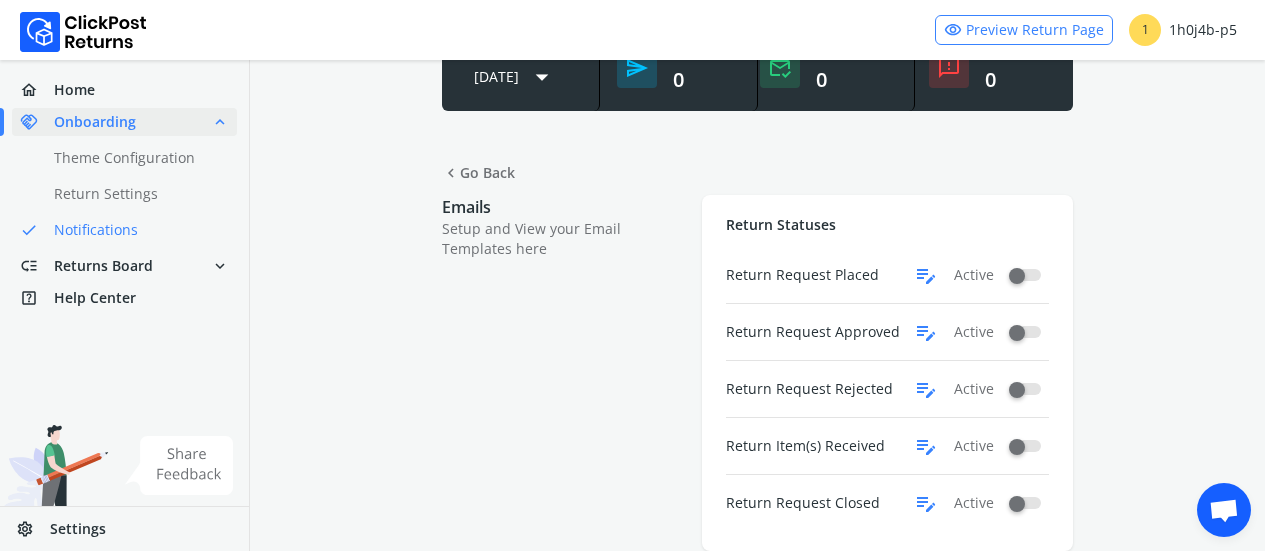 click on "edit_note" at bounding box center (926, 446) 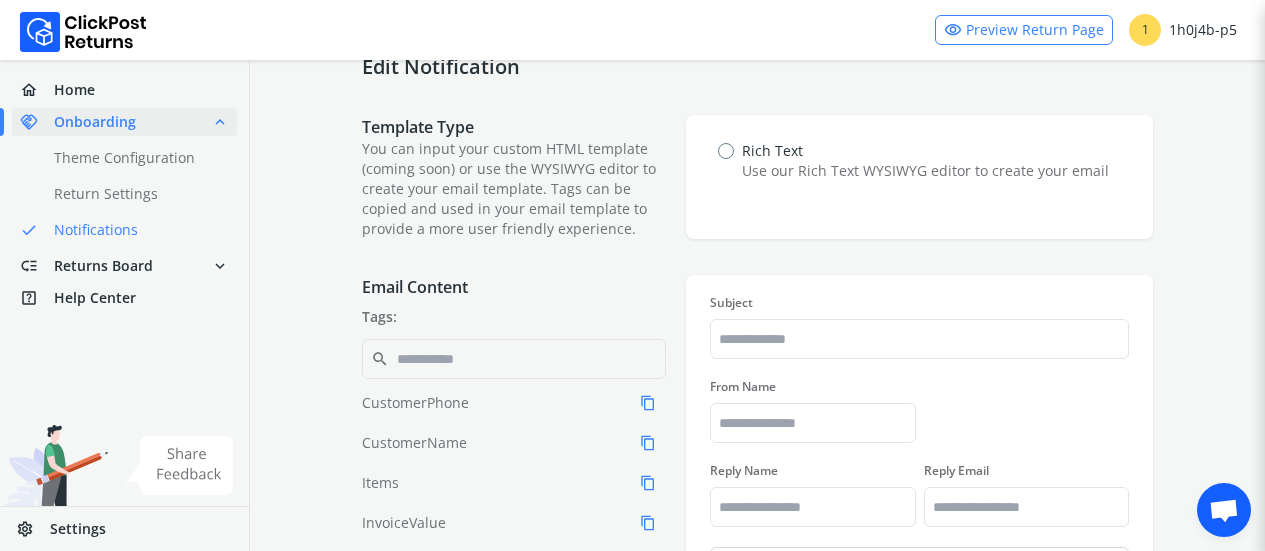 scroll, scrollTop: 0, scrollLeft: 0, axis: both 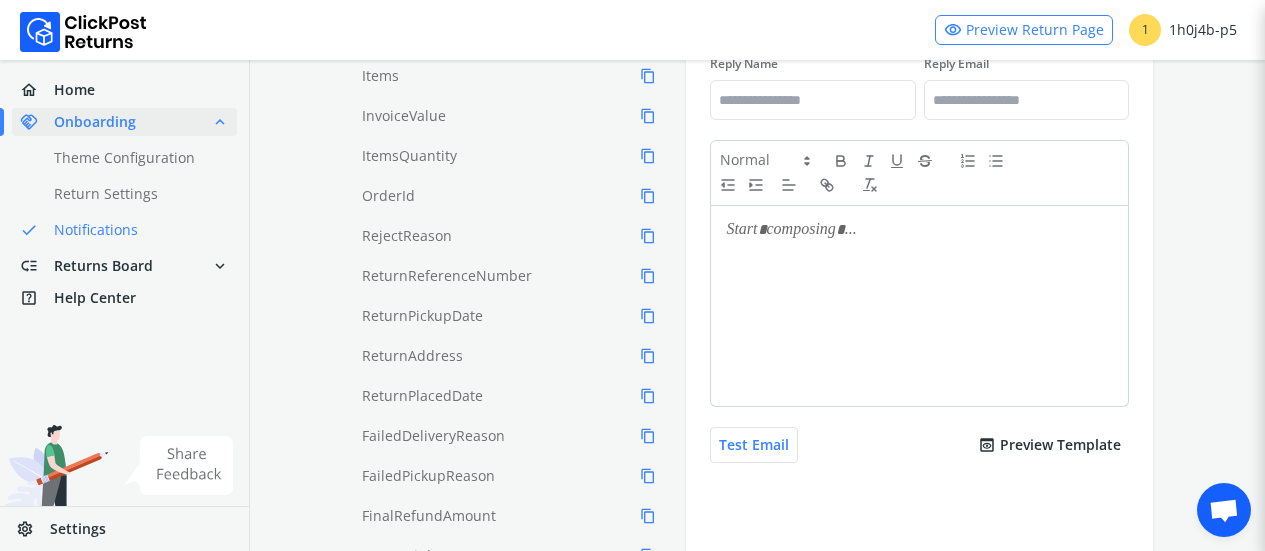 type on "**********" 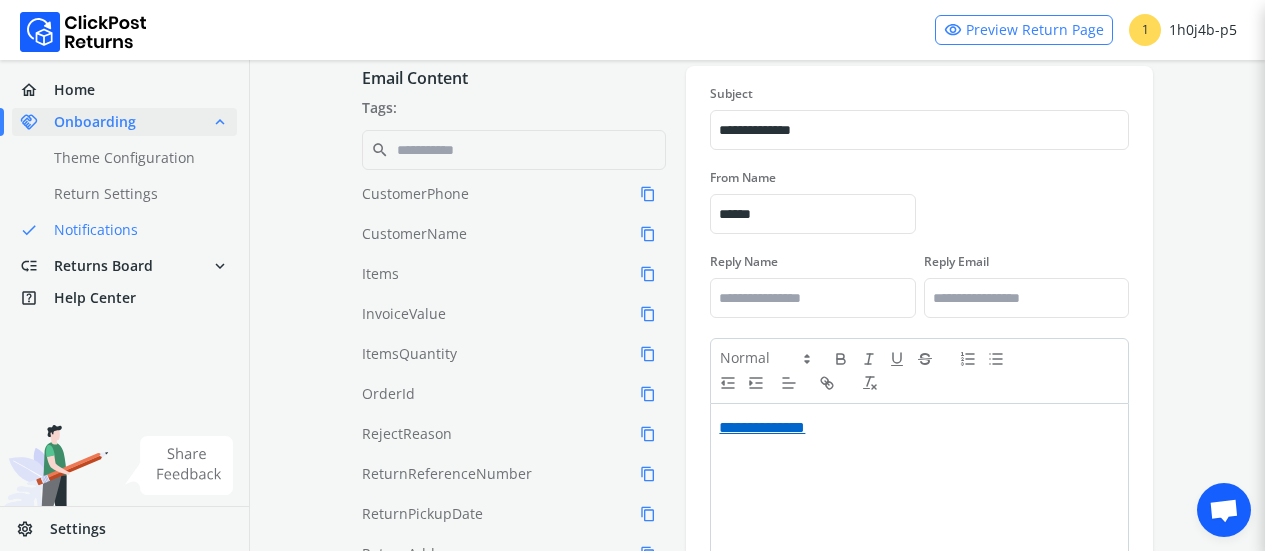 scroll, scrollTop: 282, scrollLeft: 0, axis: vertical 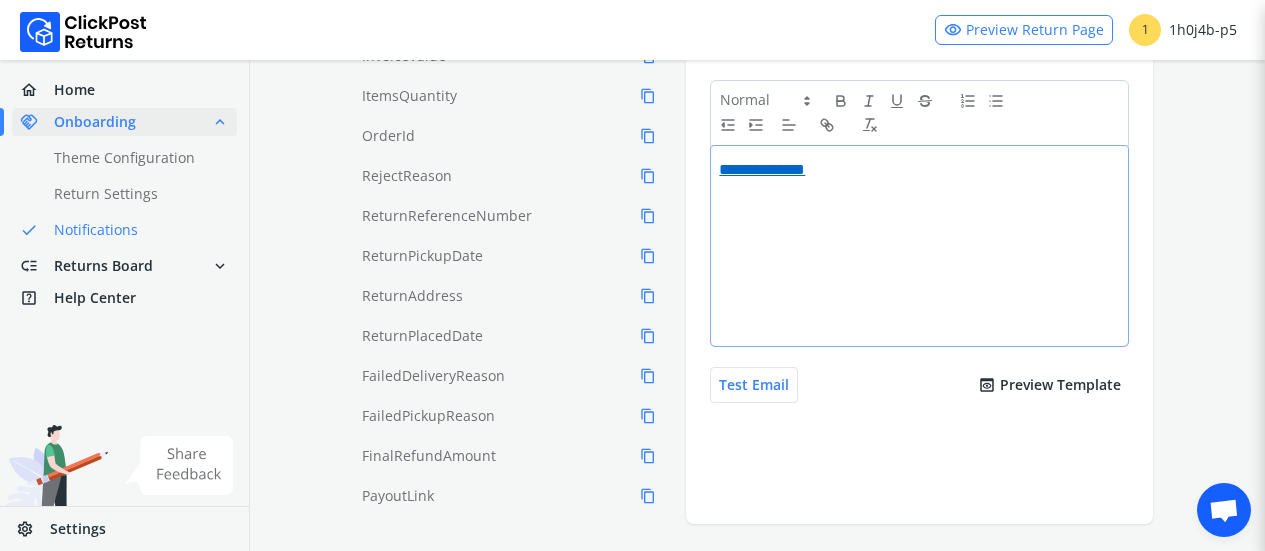 click on "**********" at bounding box center [919, 246] 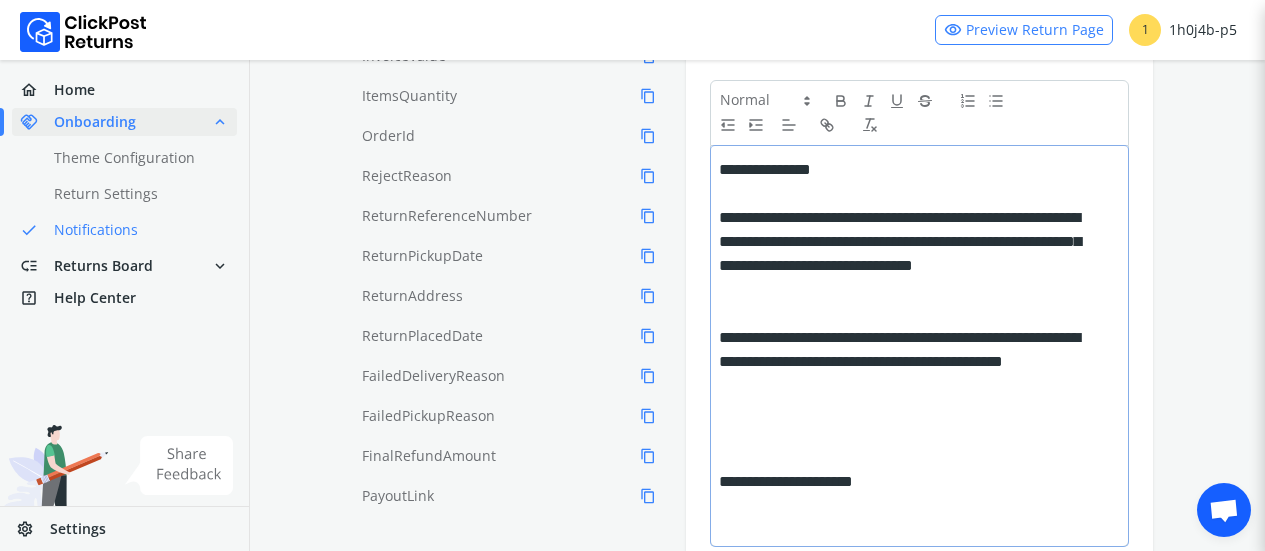 scroll, scrollTop: 92, scrollLeft: 0, axis: vertical 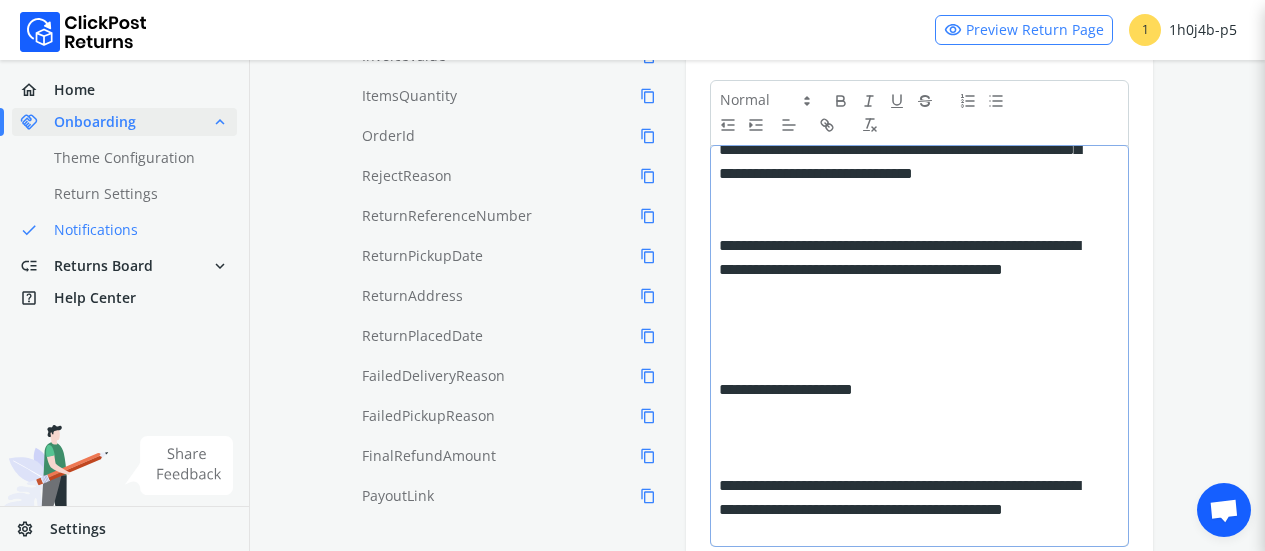 click on "**********" at bounding box center (908, 390) 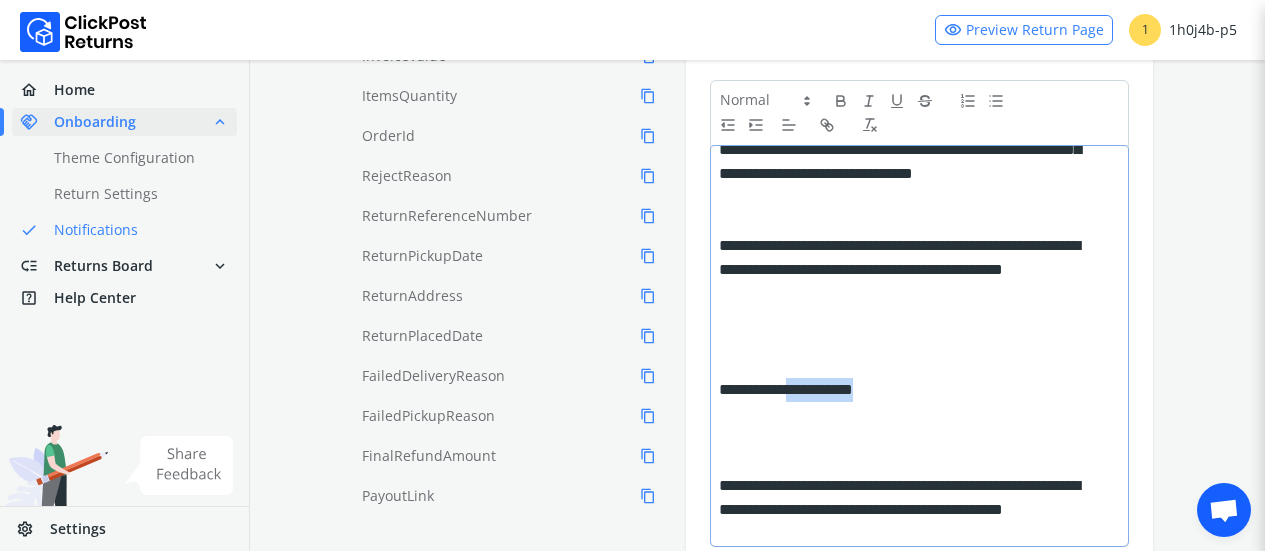 click on "**********" at bounding box center (908, 390) 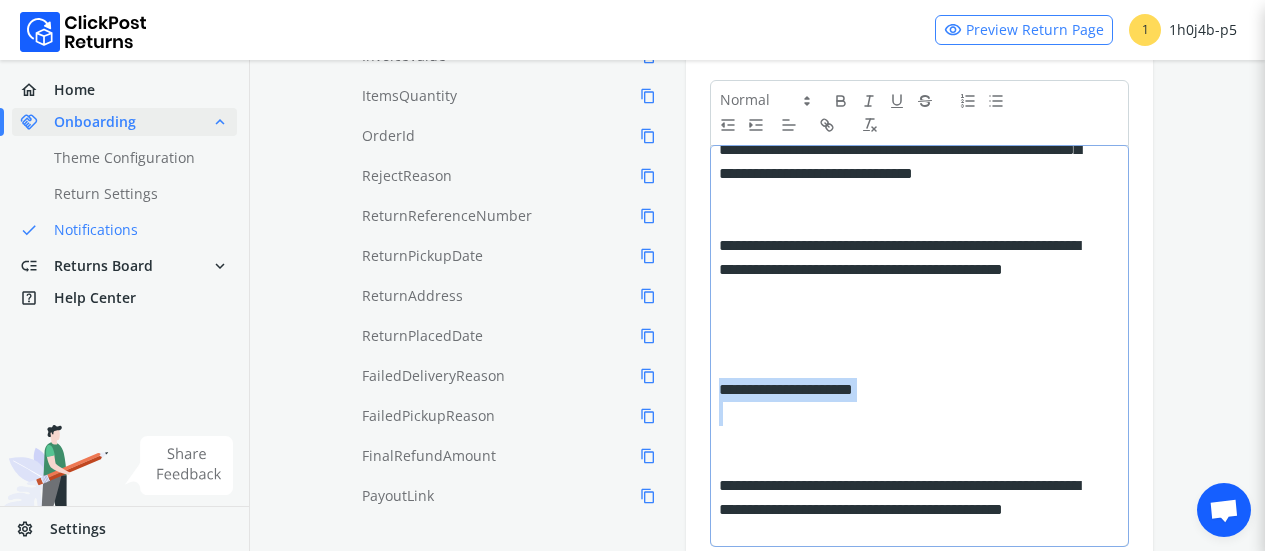 click on "**********" at bounding box center [908, 390] 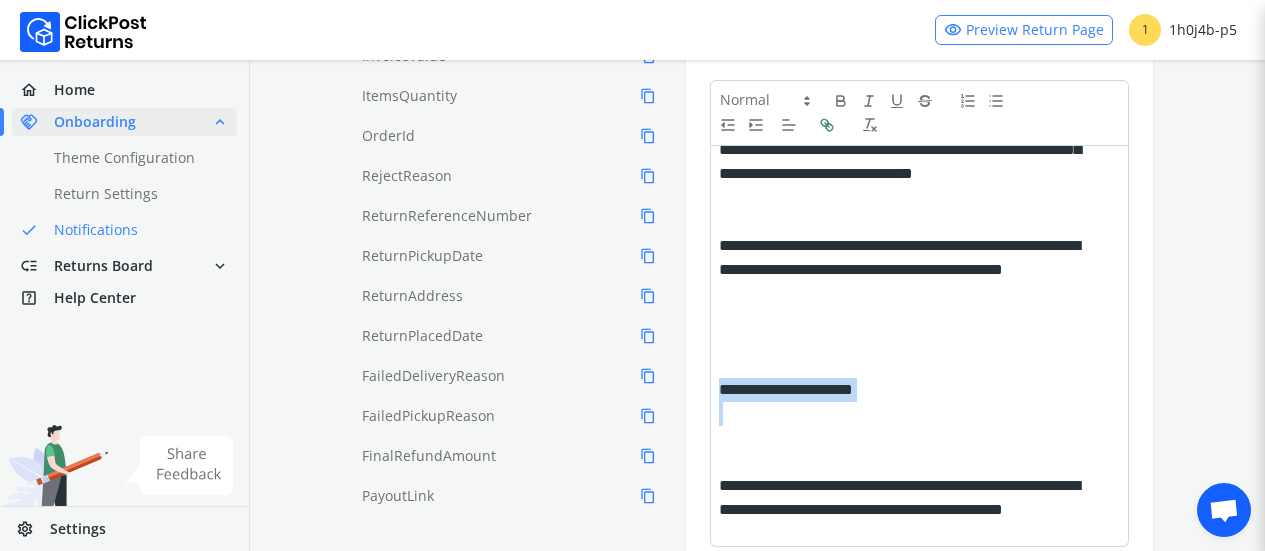 click 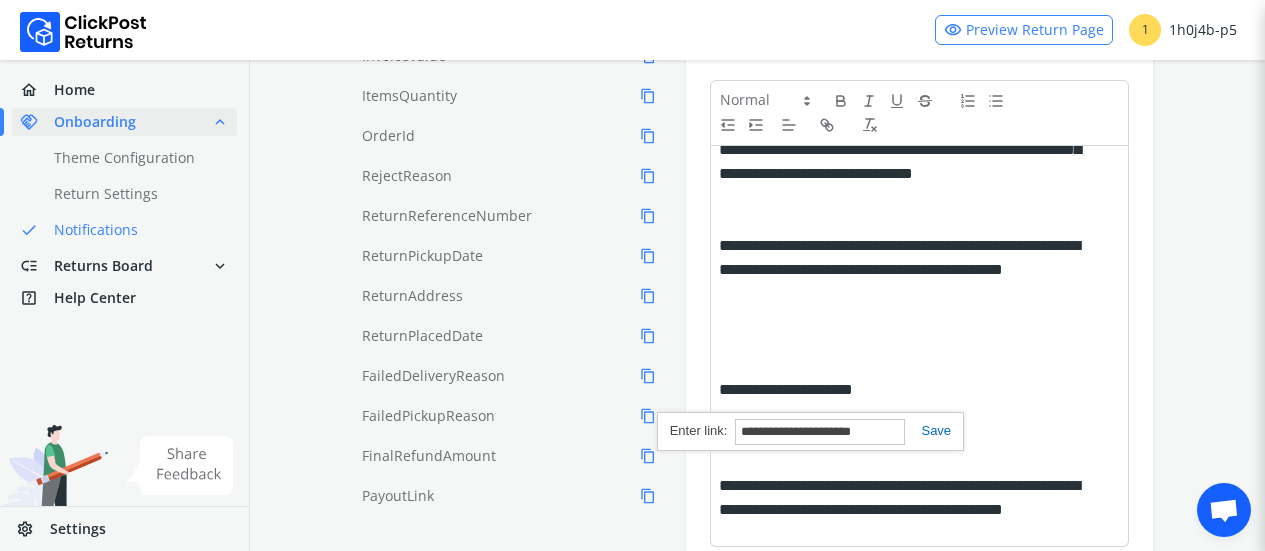 paste on "**********" 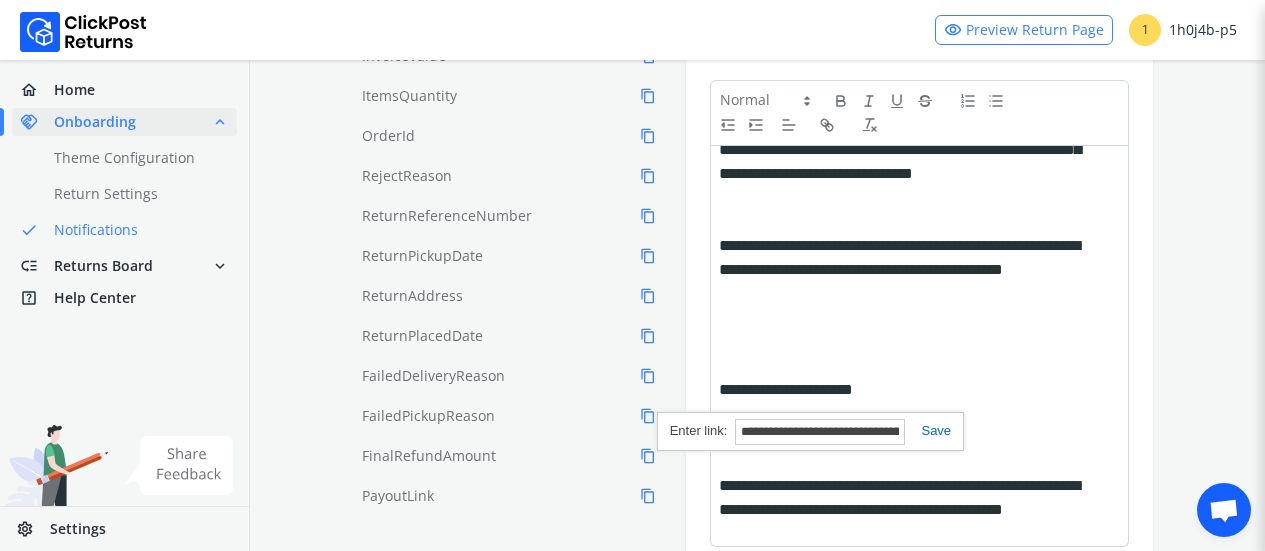 scroll, scrollTop: 0, scrollLeft: 140, axis: horizontal 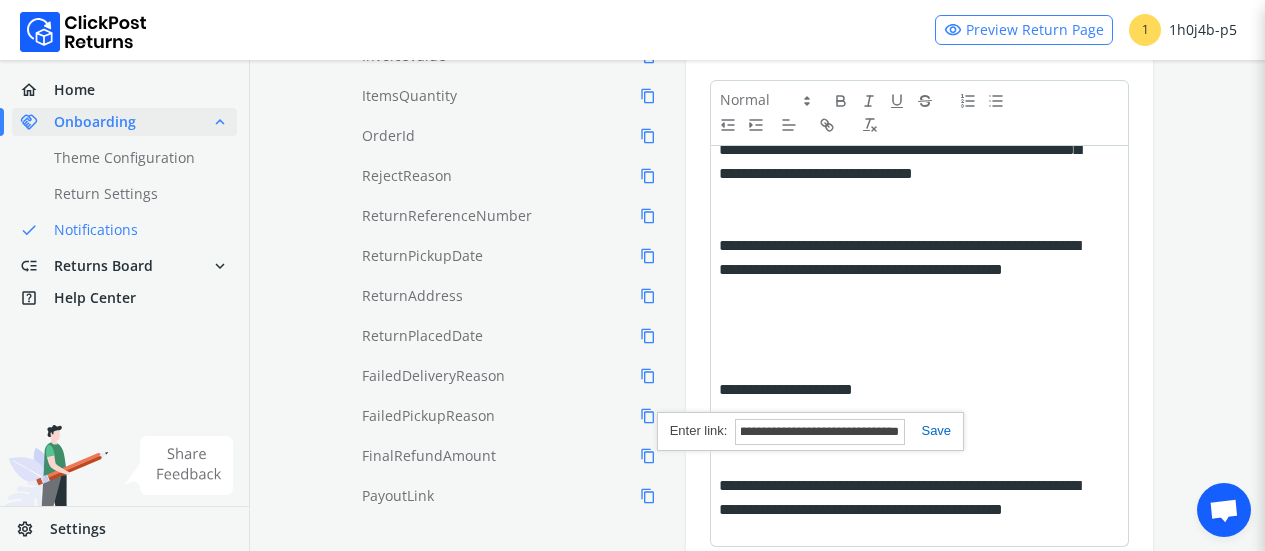 type on "**********" 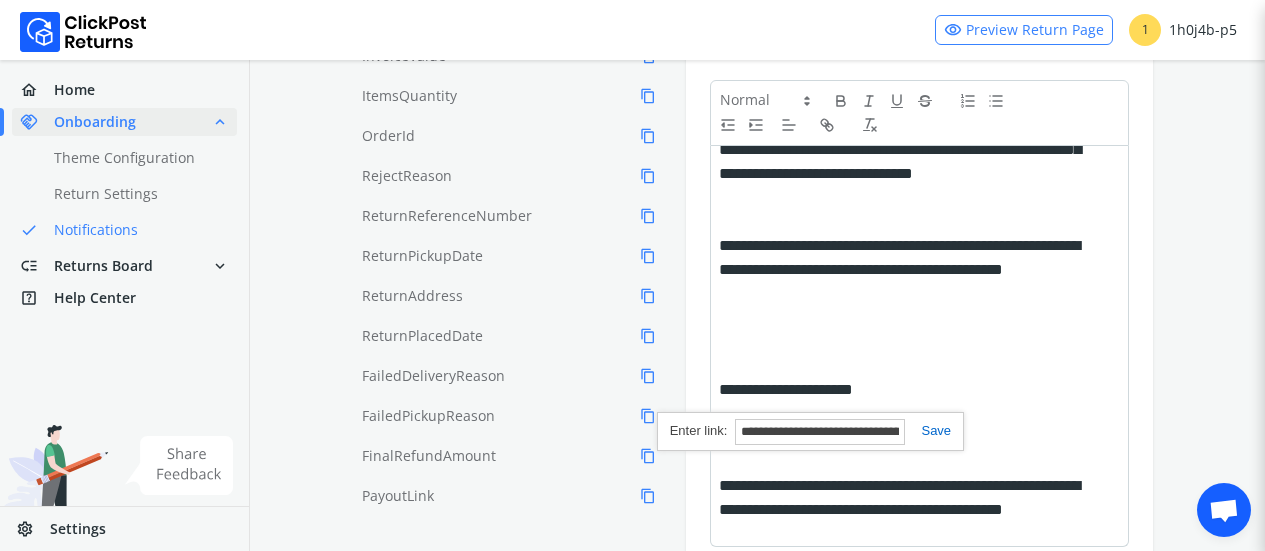 click at bounding box center (928, 430) 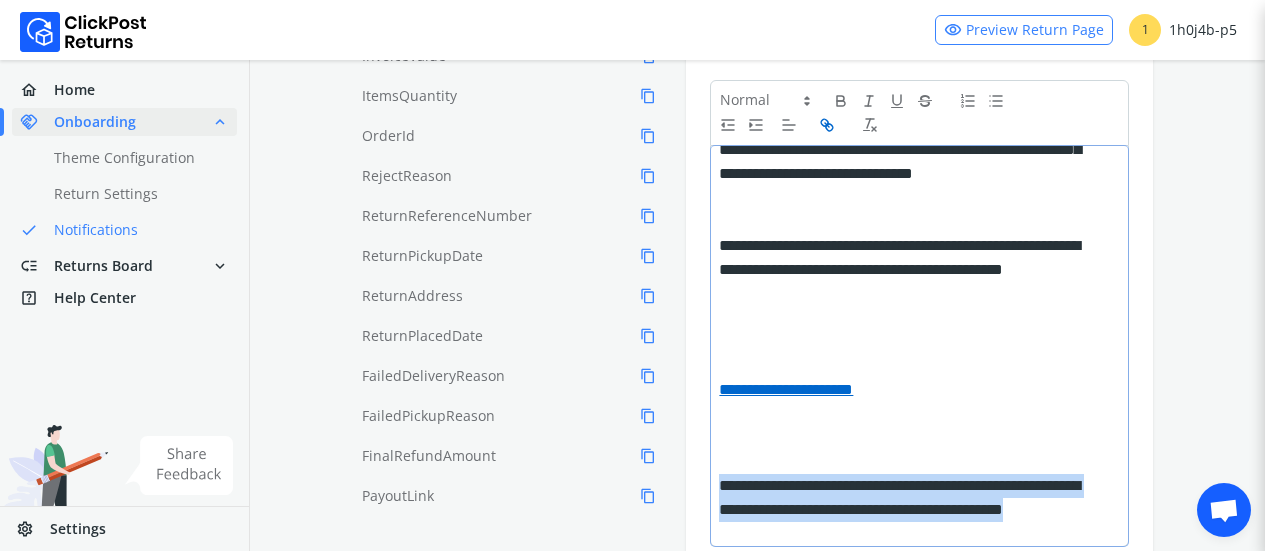 drag, startPoint x: 887, startPoint y: 532, endPoint x: 690, endPoint y: 478, distance: 204.26698 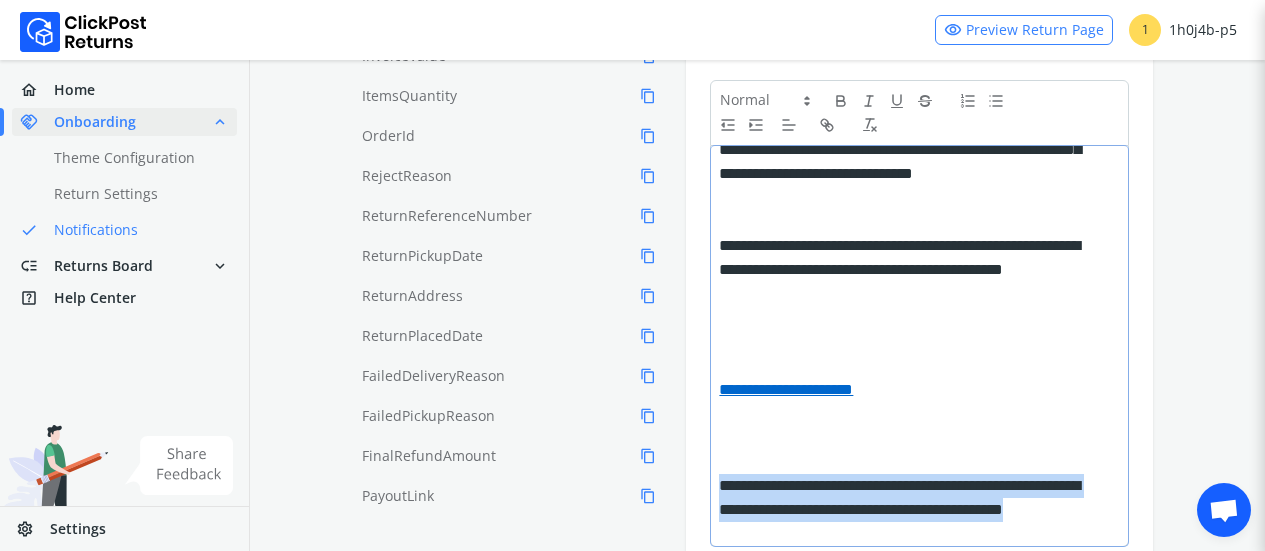 copy on "**********" 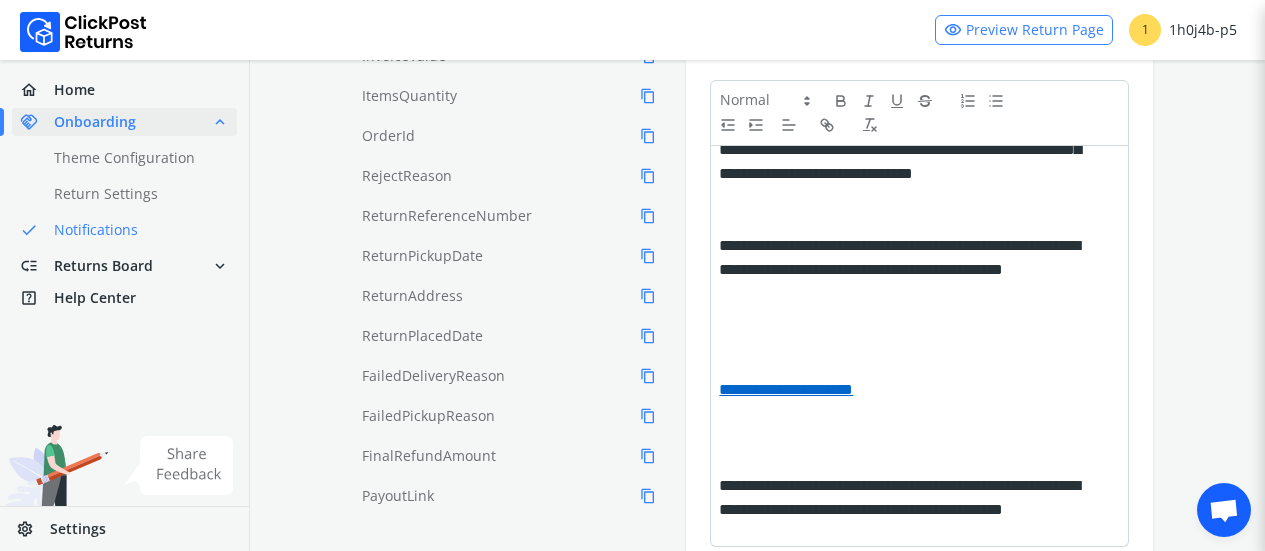 click on "chevron_left Go Back preview Preview Edit Notification Template Type You can input your custom HTML template (coming soon) or use the WYSIWYG editor to create your email template. Tags can be copied and used in your email template to provide a more user friendly experience. Rich Text Use our Rich Text WYSIWYG editor to create your email Email Content Tags: search CustomerPhone   content_copy CustomerName   content_copy Items   content_copy InvoiceValue   content_copy ItemsQuantity   content_copy OrderId   content_copy RejectReason   content_copy ReturnReferenceNumber   content_copy ReturnPickupDate   content_copy ReturnAddress   content_copy ReturnPlacedDate   content_copy FailedDeliveryReason   content_copy FailedPickupReason   content_copy FinalRefundAmount   content_copy PayoutLink   content_copy DropStartTime   content_copy DropEndTime   content_copy PickupName   content_copy PickupAddress   content_copy CustomerFirstName   content_copy DiscountCouponCode   content_copy DropOTP   content_copy ReturnOTP" at bounding box center (757, 144) 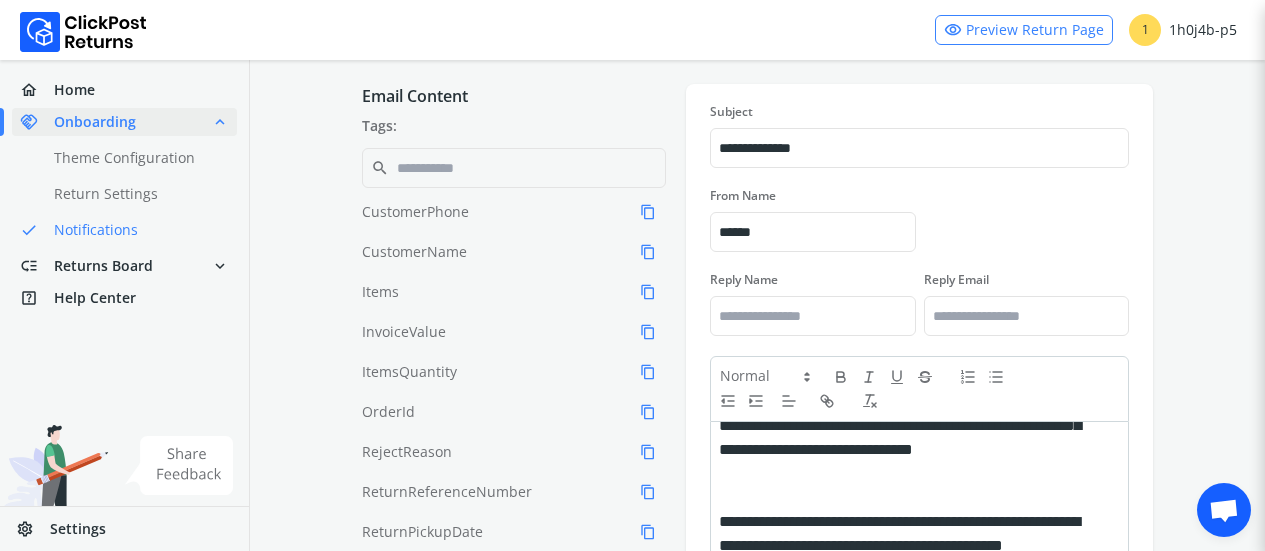 scroll, scrollTop: 262, scrollLeft: 0, axis: vertical 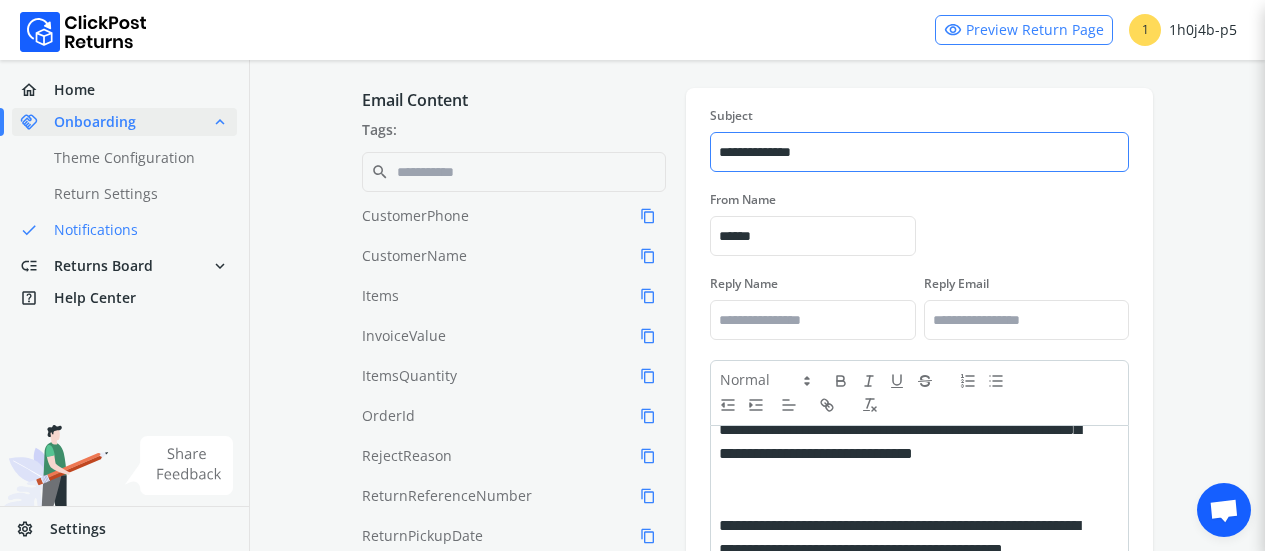 click on "**********" at bounding box center [919, 152] 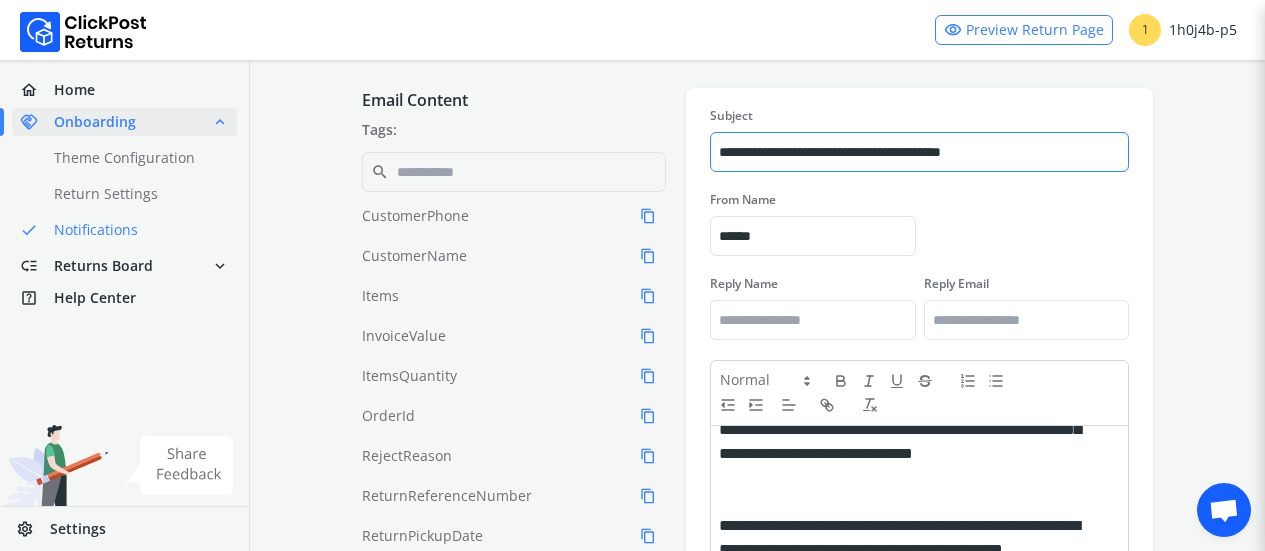 click on "**********" at bounding box center (919, 152) 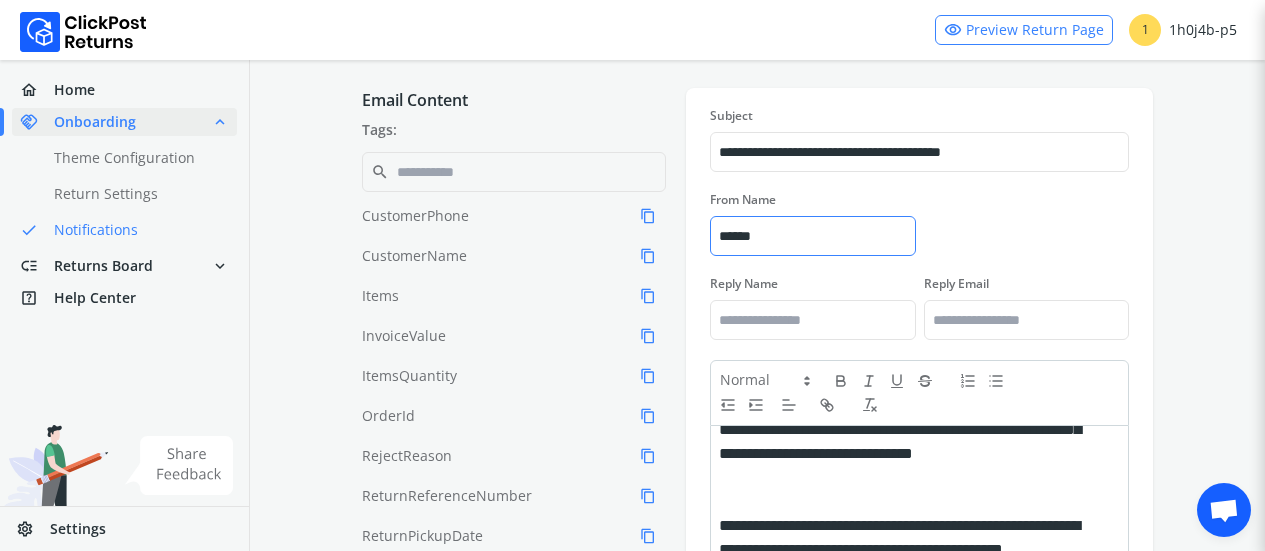 paste on "***" 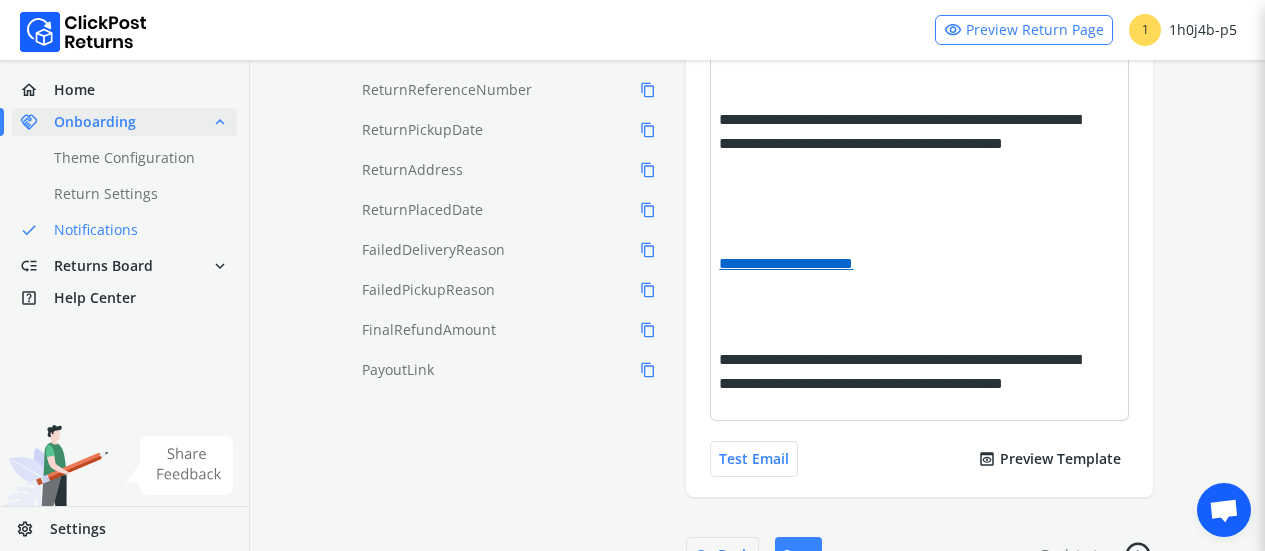 scroll, scrollTop: 744, scrollLeft: 0, axis: vertical 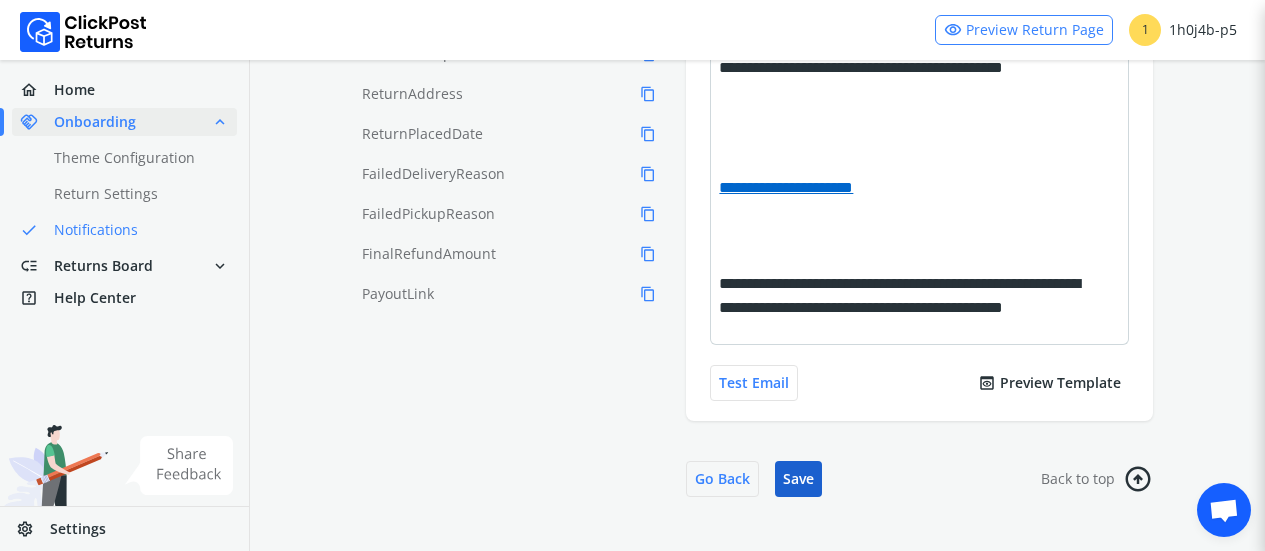 type on "**********" 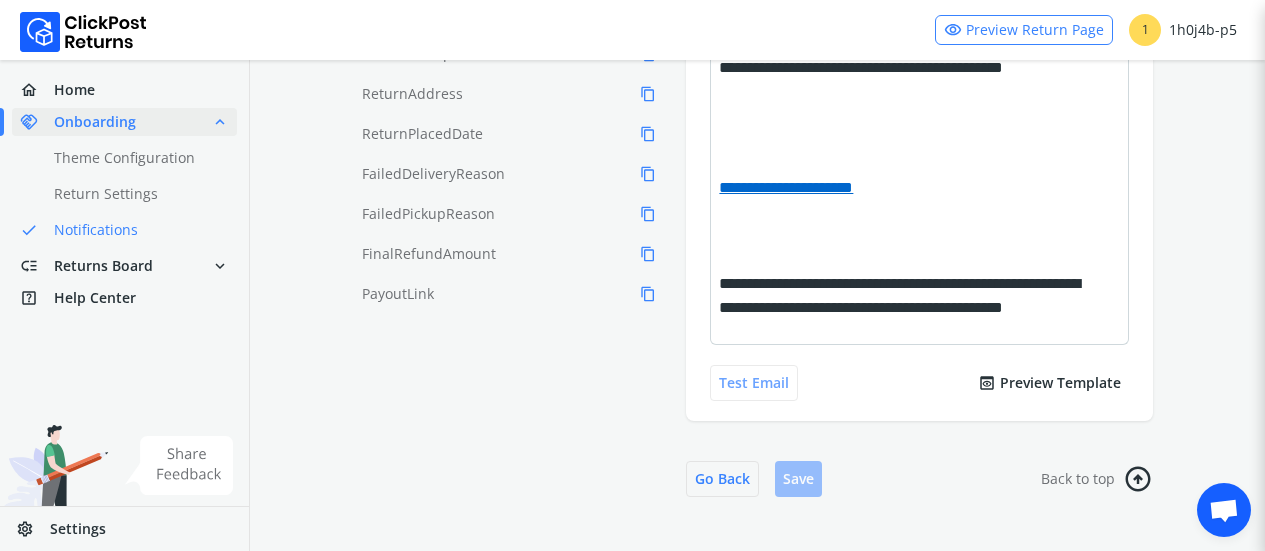 click on "Test Email" at bounding box center (754, 383) 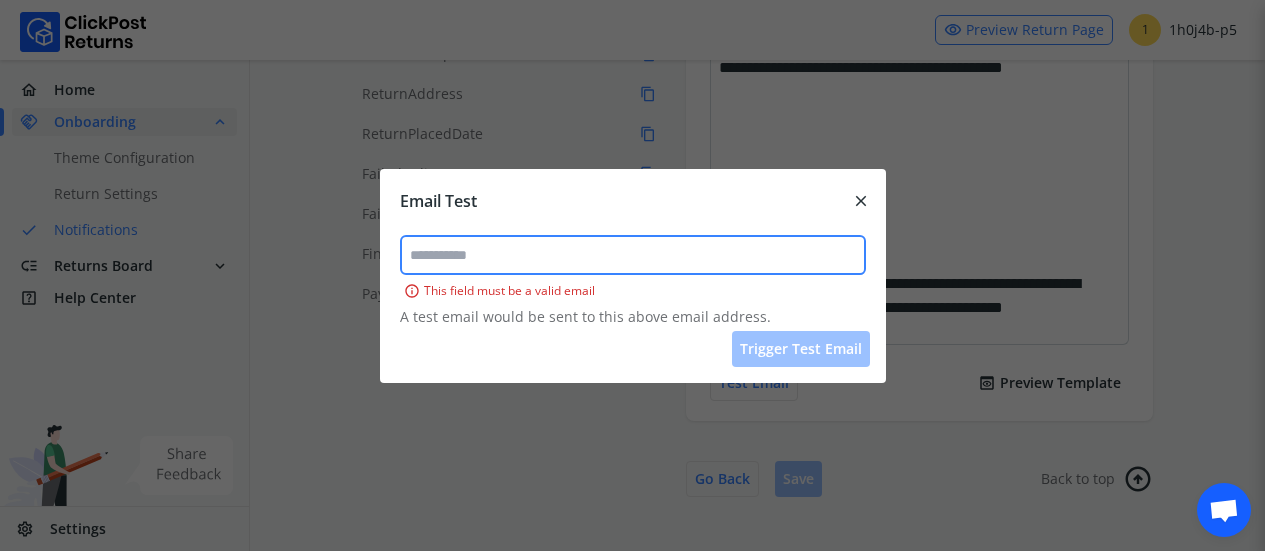 click at bounding box center (633, 255) 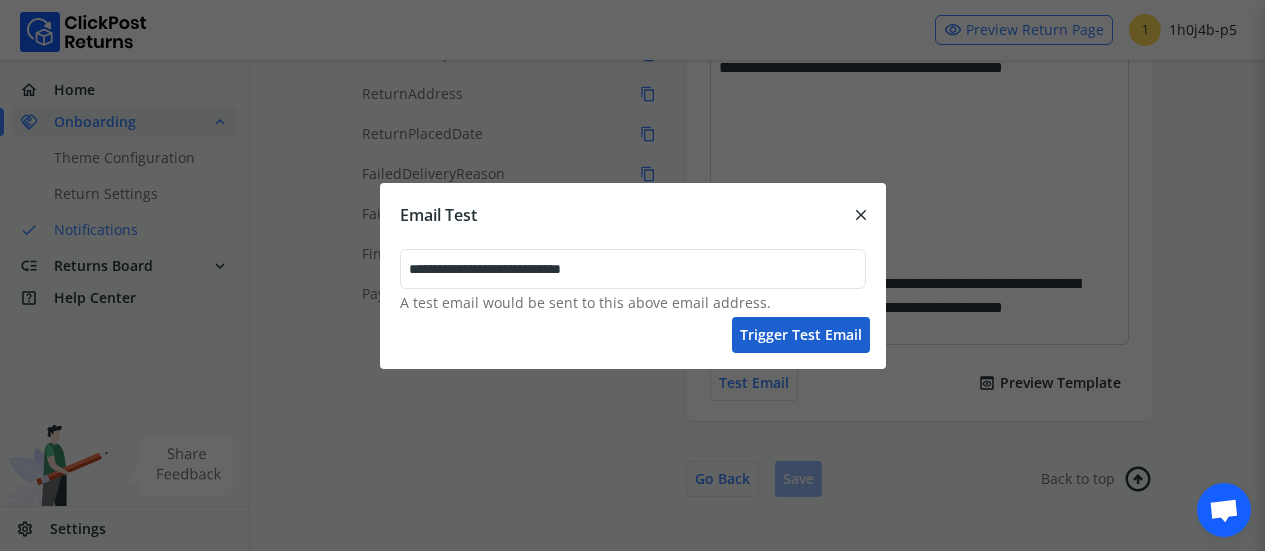 type on "**********" 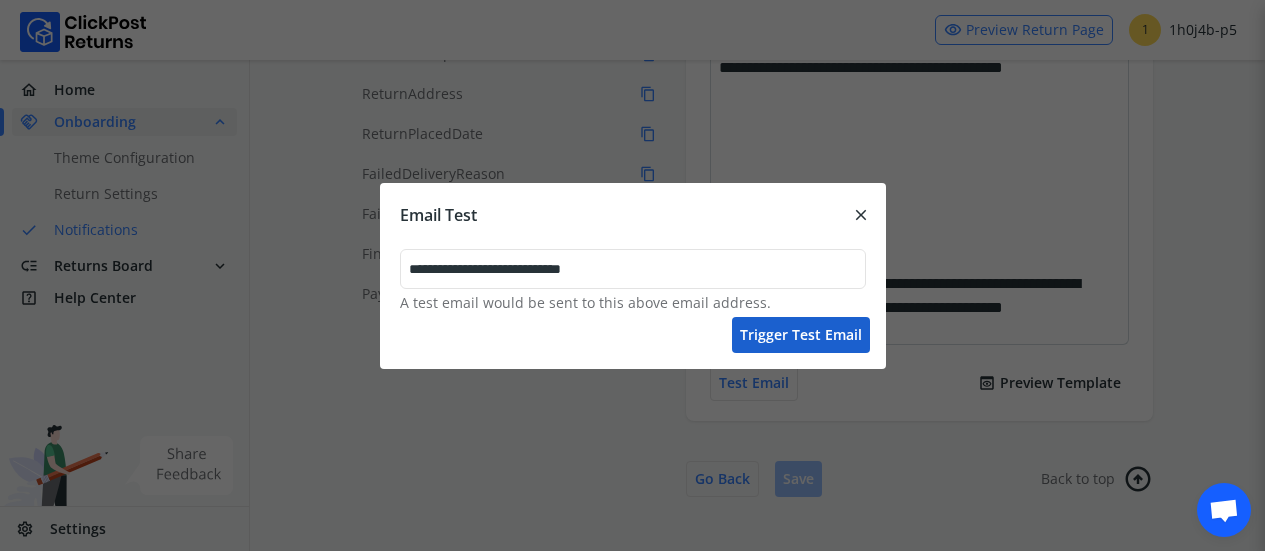 click on "Trigger test email" at bounding box center [801, 335] 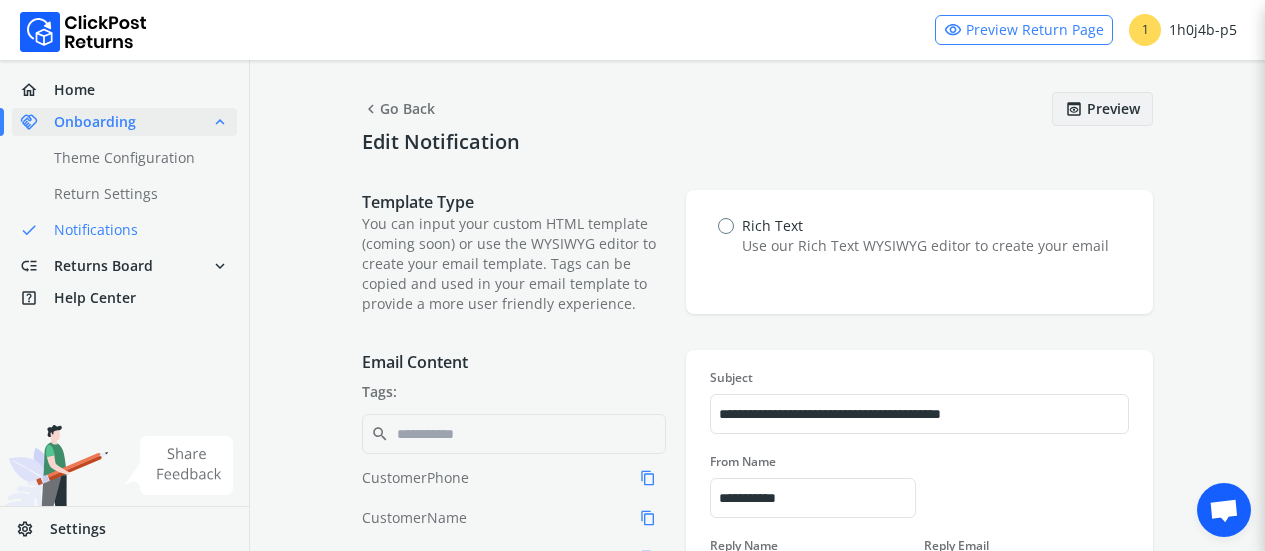 scroll, scrollTop: 482, scrollLeft: 0, axis: vertical 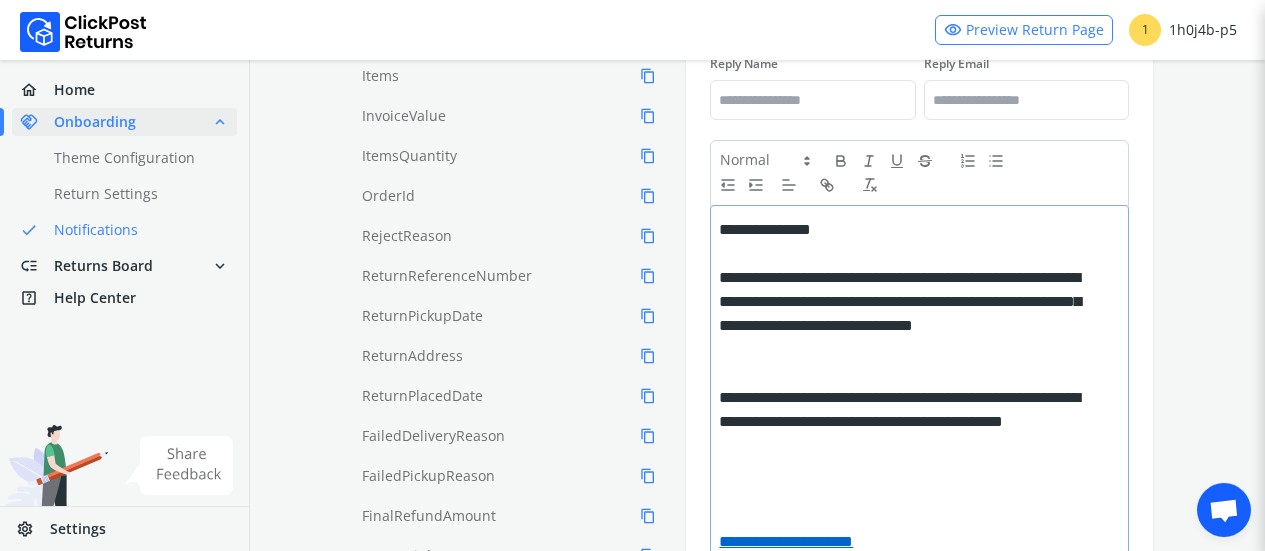 click on "**********" at bounding box center [908, 314] 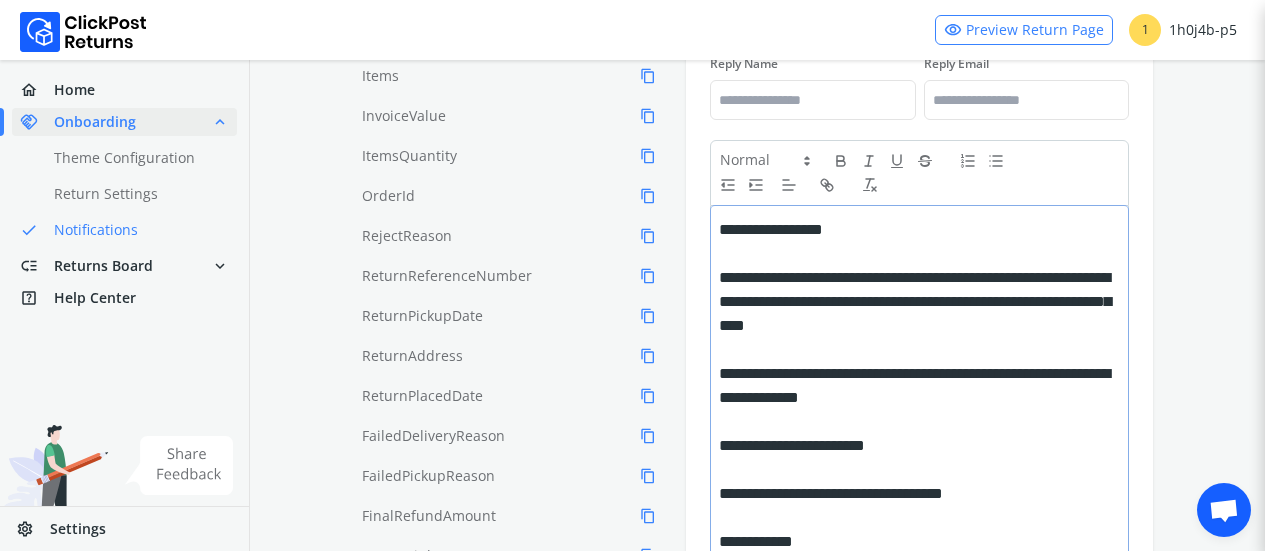 scroll, scrollTop: 485, scrollLeft: 0, axis: vertical 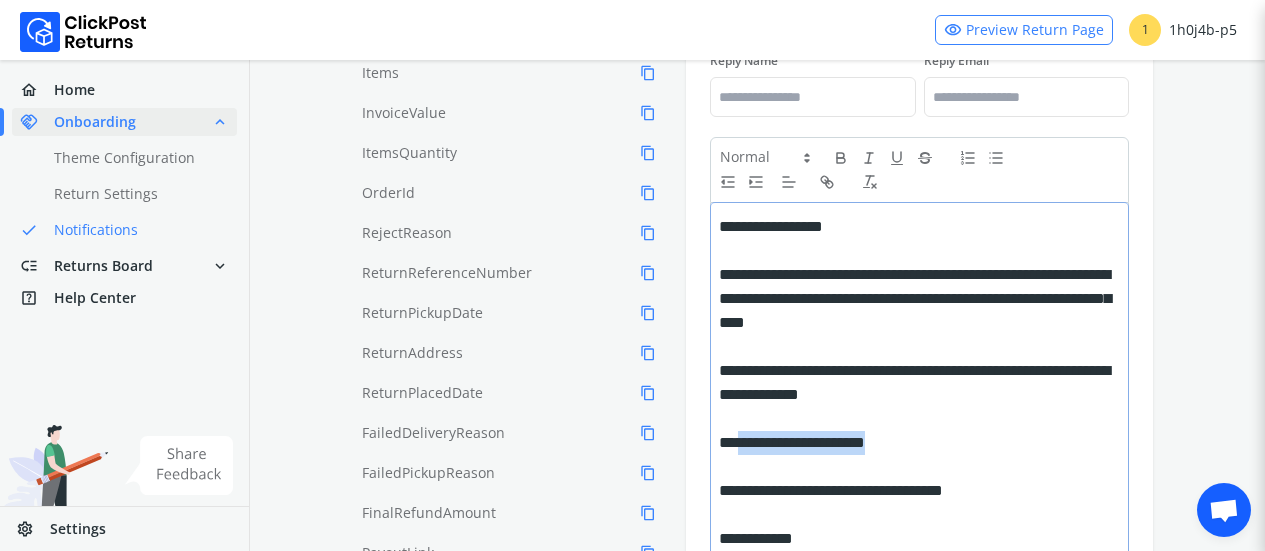 drag, startPoint x: 921, startPoint y: 444, endPoint x: 746, endPoint y: 442, distance: 175.01143 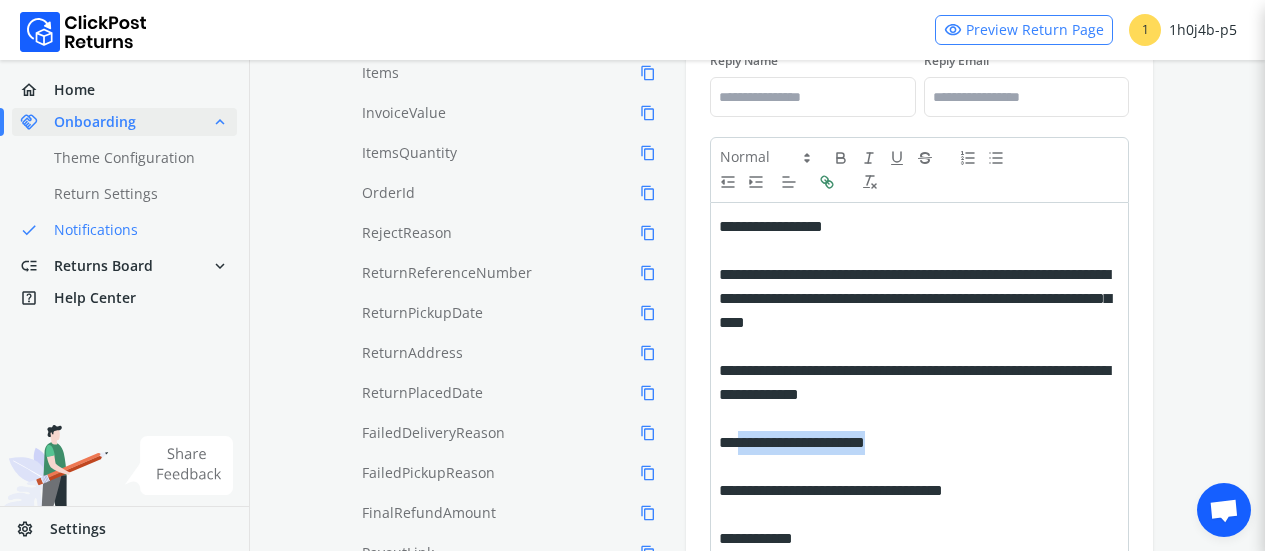 click 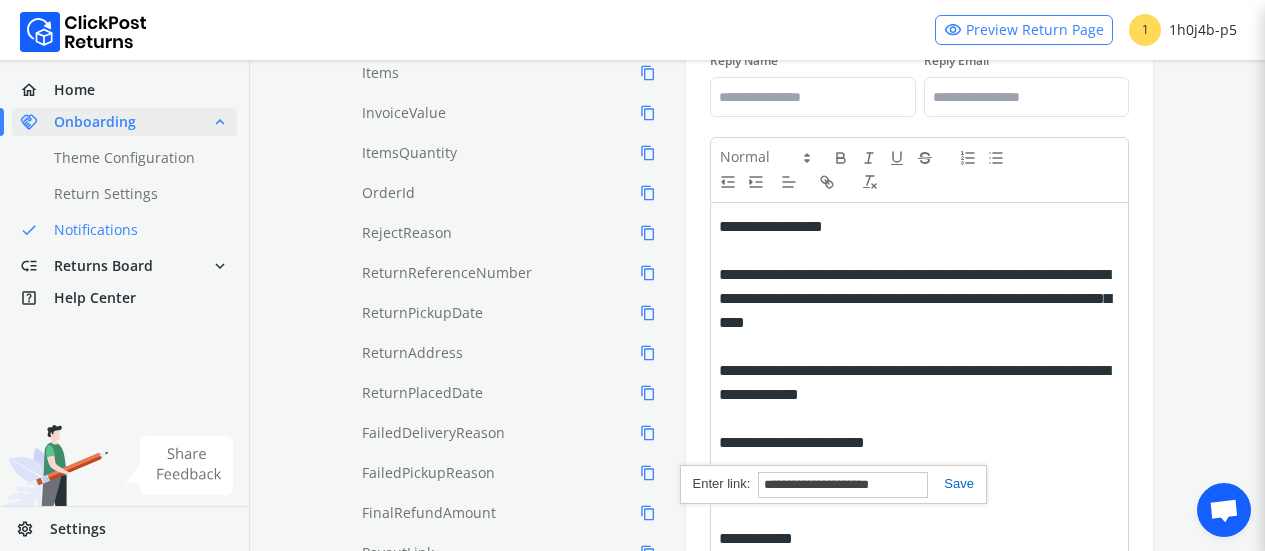 paste on "**********" 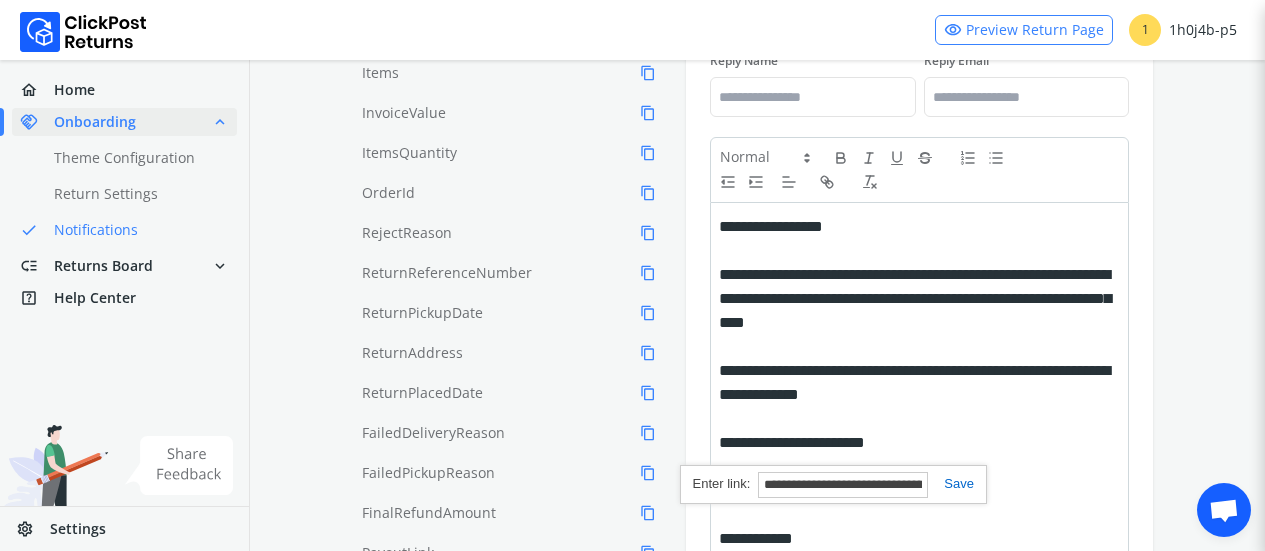 scroll, scrollTop: 0, scrollLeft: 132, axis: horizontal 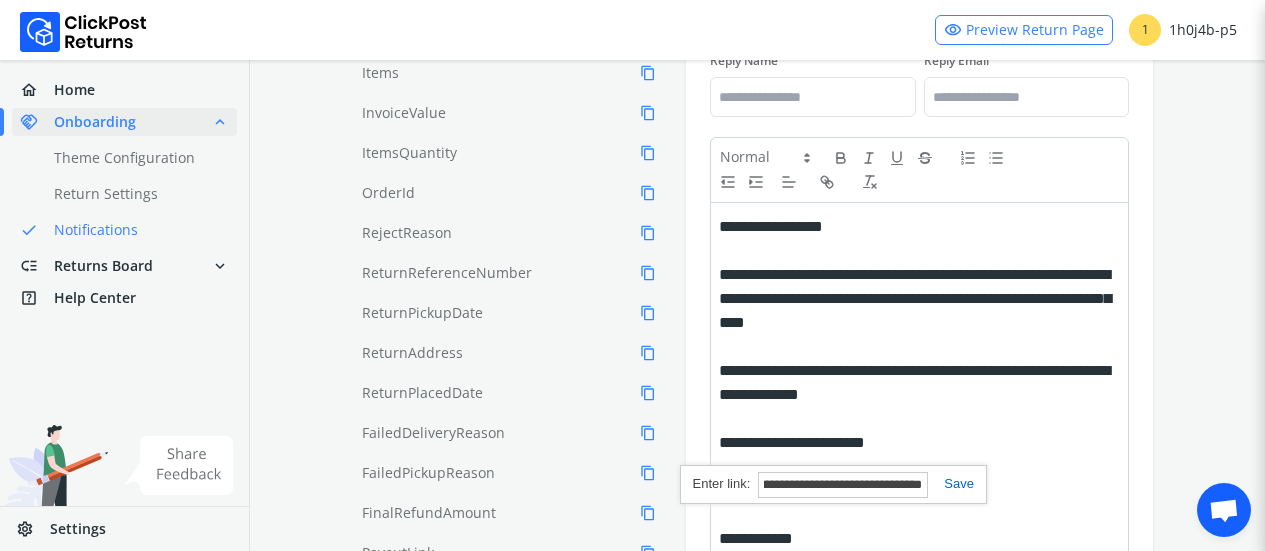 type on "**********" 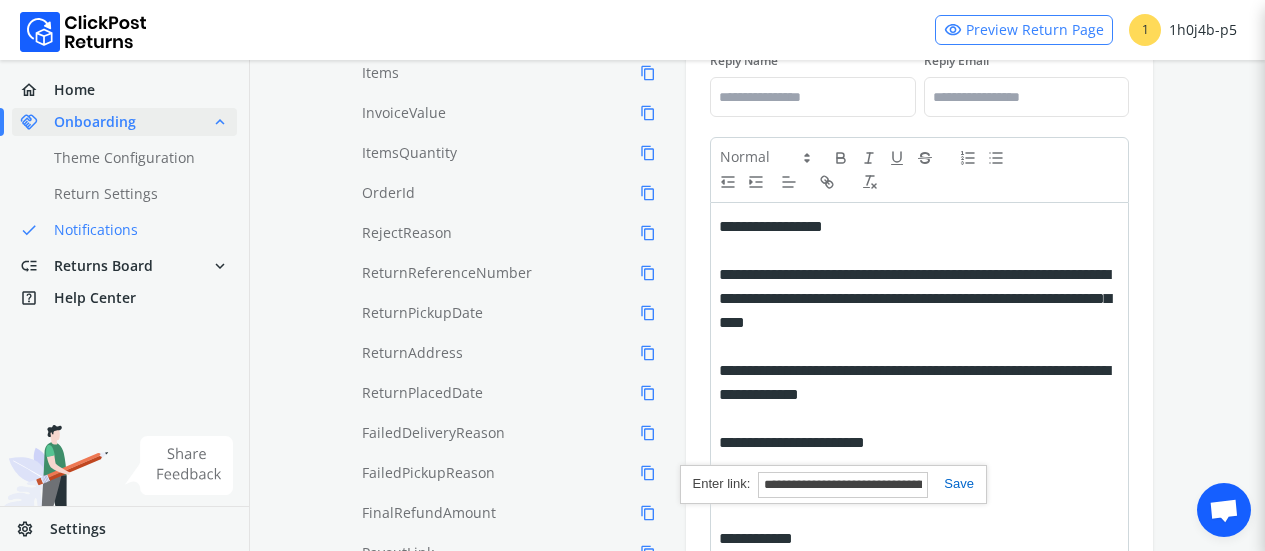 click at bounding box center (951, 483) 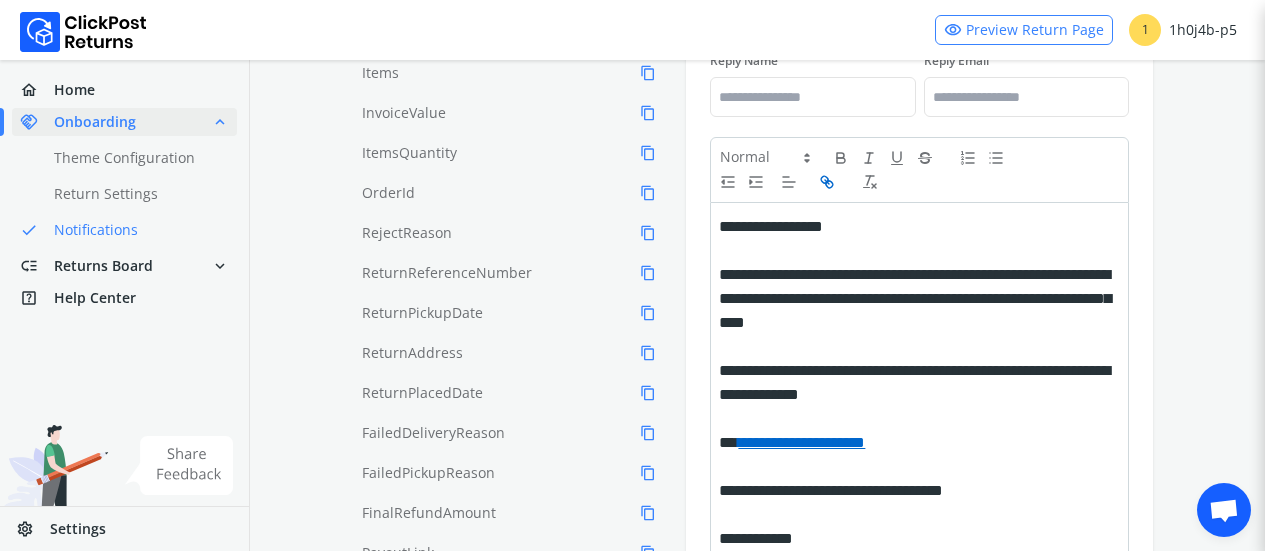 click on "chevron_left Go Back preview Preview Edit Notification Template Type You can input your custom HTML template (coming soon) or use the WYSIWYG editor to create your email template. Tags can be copied and used in your email template to provide a more user friendly experience. Rich Text Use our Rich Text WYSIWYG editor to create your email Email Content Tags: search CustomerPhone   content_copy CustomerName   content_copy Items   content_copy InvoiceValue   content_copy ItemsQuantity   content_copy OrderId   content_copy RejectReason   content_copy ReturnReferenceNumber   content_copy ReturnPickupDate   content_copy ReturnAddress   content_copy ReturnPlacedDate   content_copy FailedDeliveryReason   content_copy FailedPickupReason   content_copy FinalRefundAmount   content_copy PayoutLink   content_copy DropStartTime   content_copy DropEndTime   content_copy PickupName   content_copy PickupAddress   content_copy CustomerFirstName   content_copy DiscountCouponCode   content_copy DropOTP   content_copy ReturnOTP" at bounding box center (757, 181) 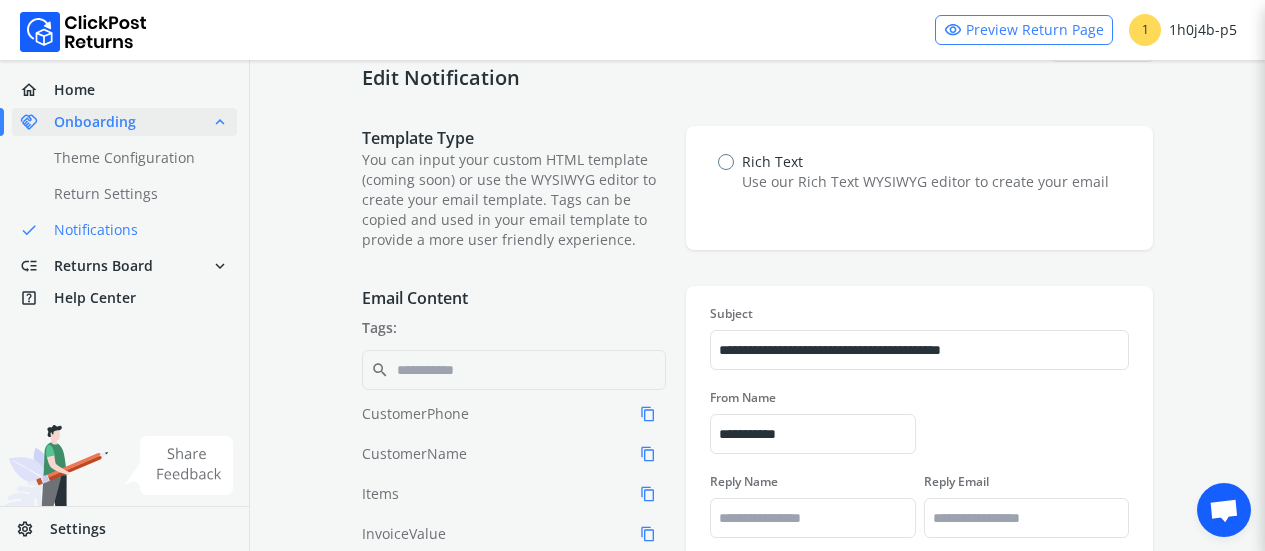 scroll, scrollTop: 3, scrollLeft: 0, axis: vertical 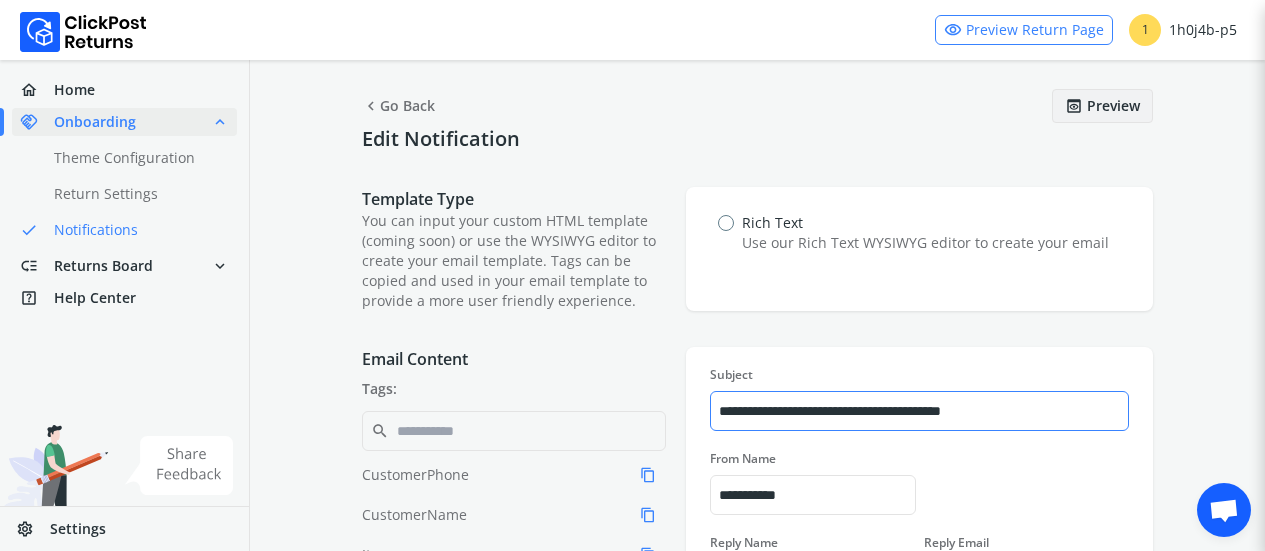 click on "**********" at bounding box center [919, 411] 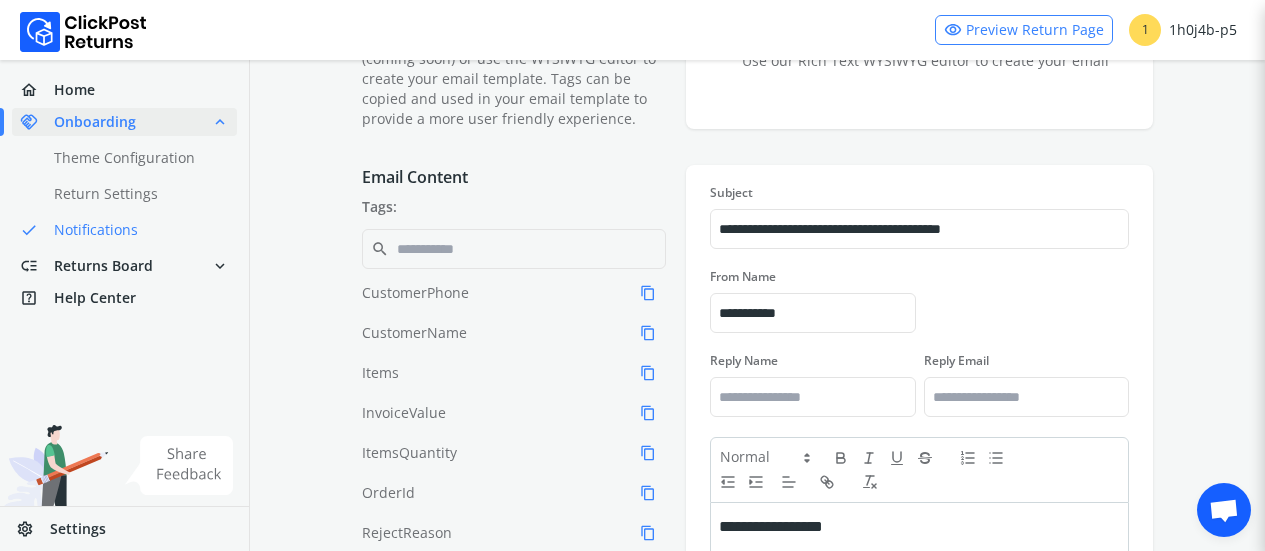 scroll, scrollTop: 192, scrollLeft: 0, axis: vertical 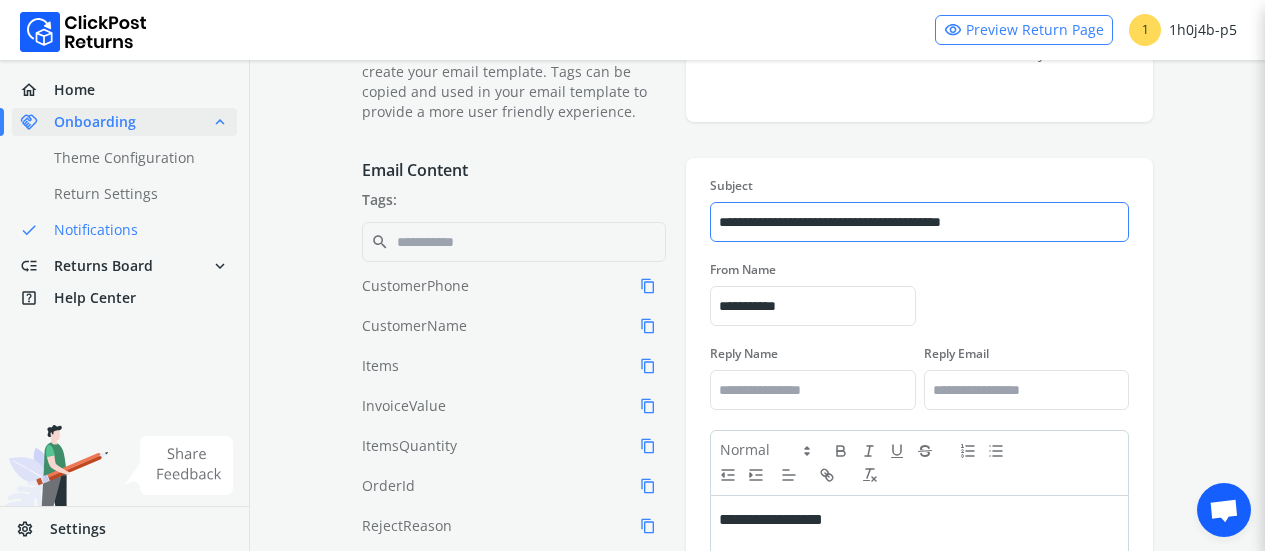 click on "**********" at bounding box center (919, 222) 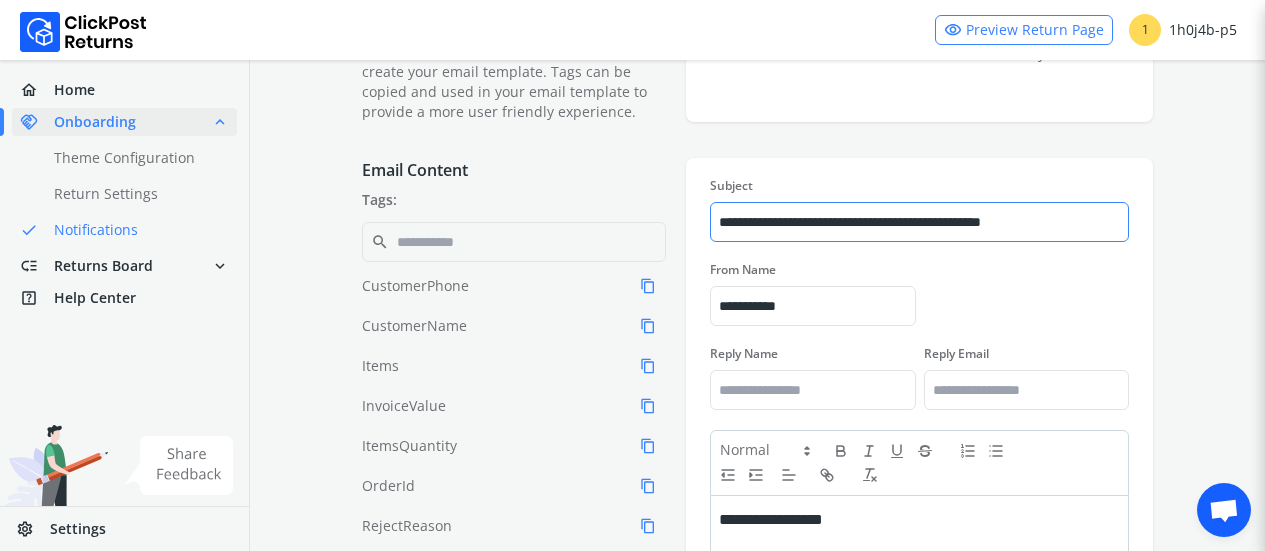 type on "**********" 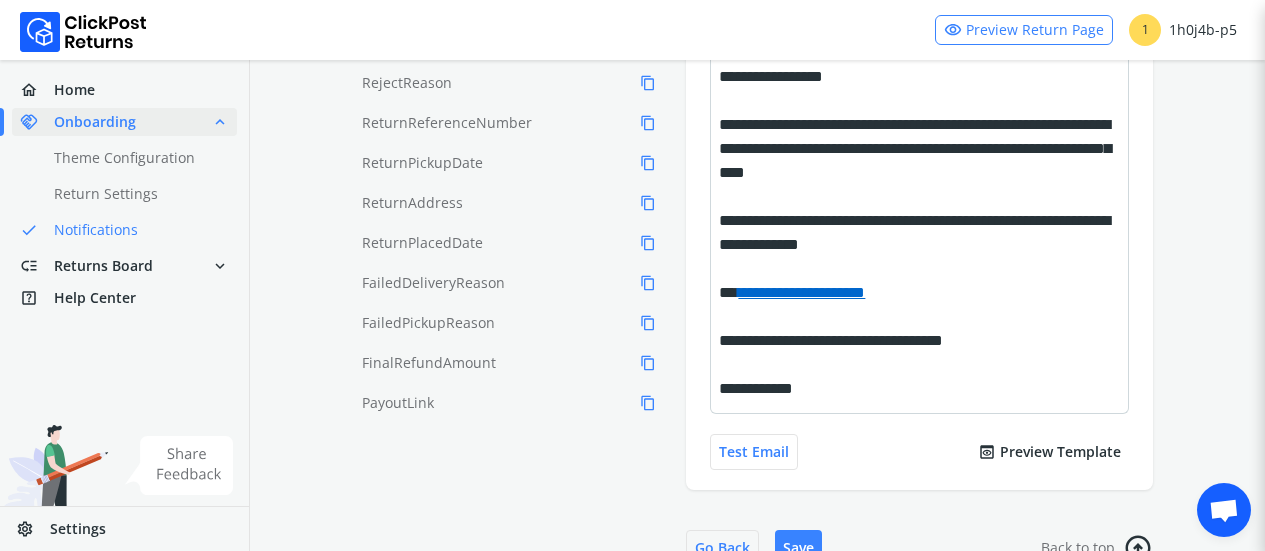 scroll, scrollTop: 674, scrollLeft: 0, axis: vertical 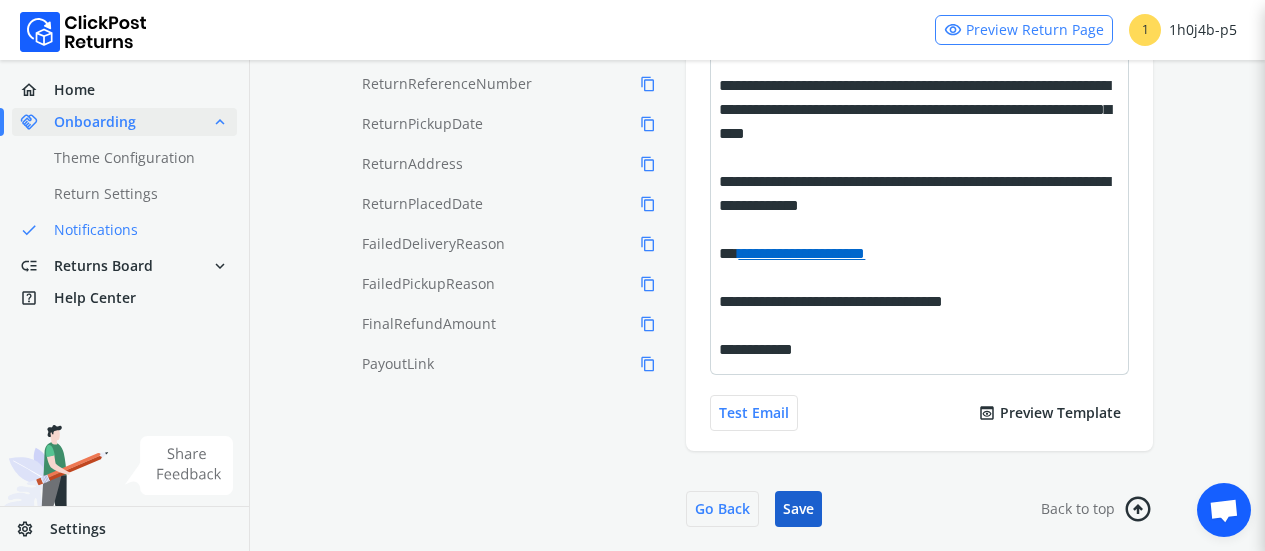 type on "*******" 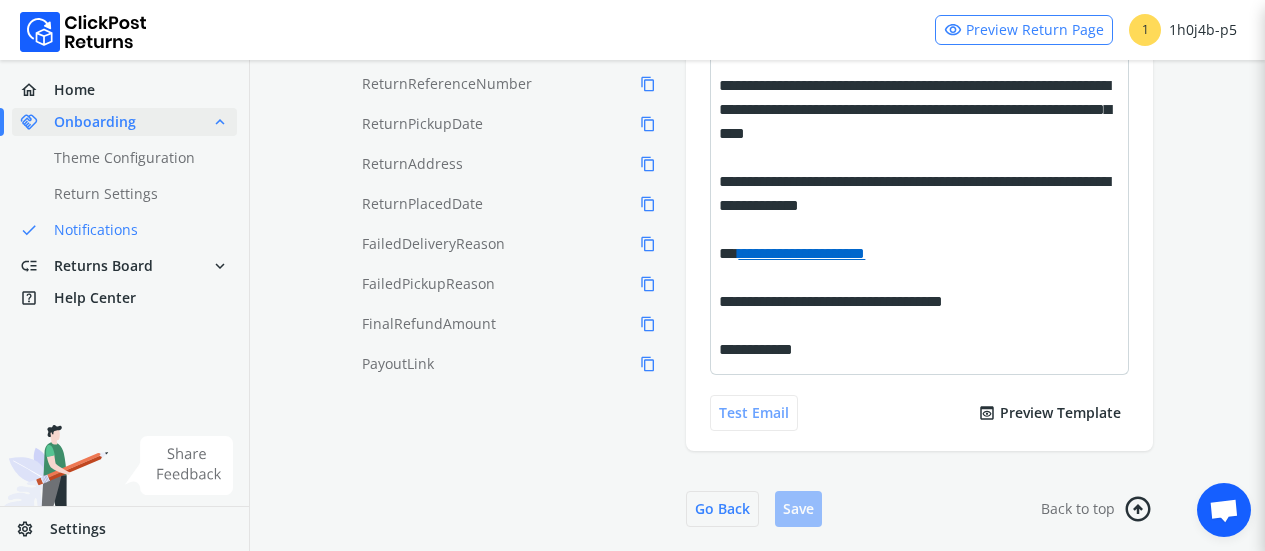 click on "Test Email" at bounding box center (754, 413) 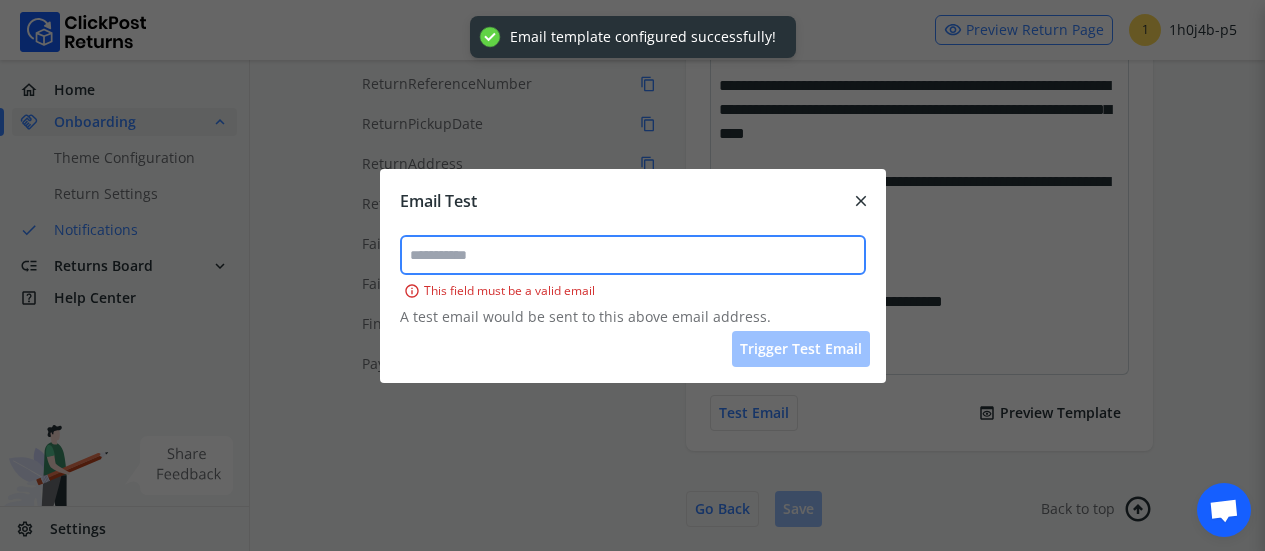 click at bounding box center (633, 255) 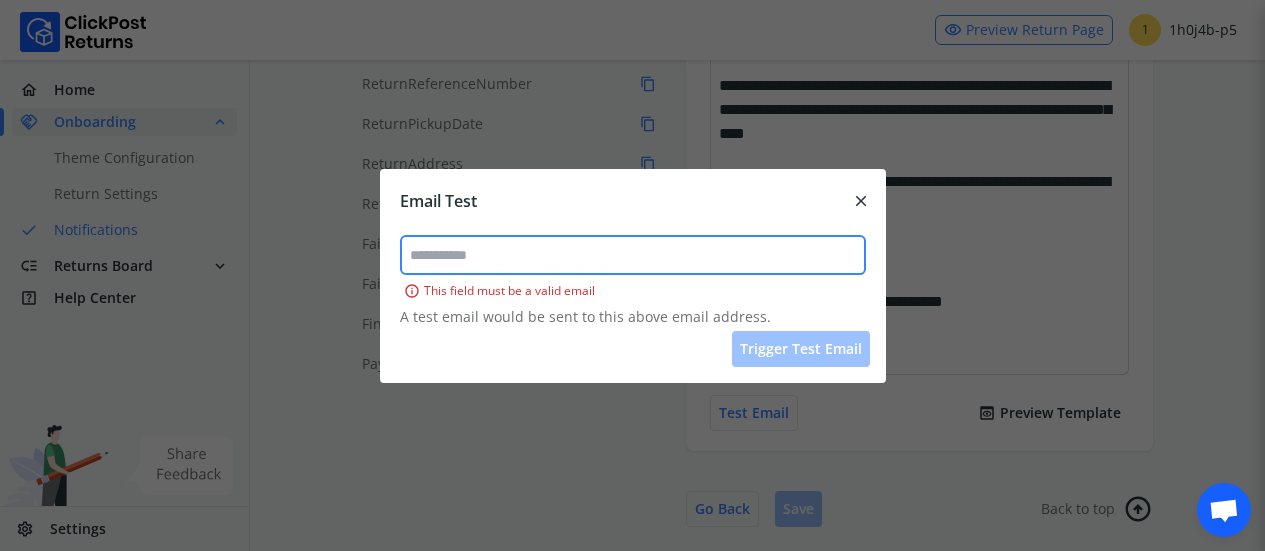 click at bounding box center (633, 255) 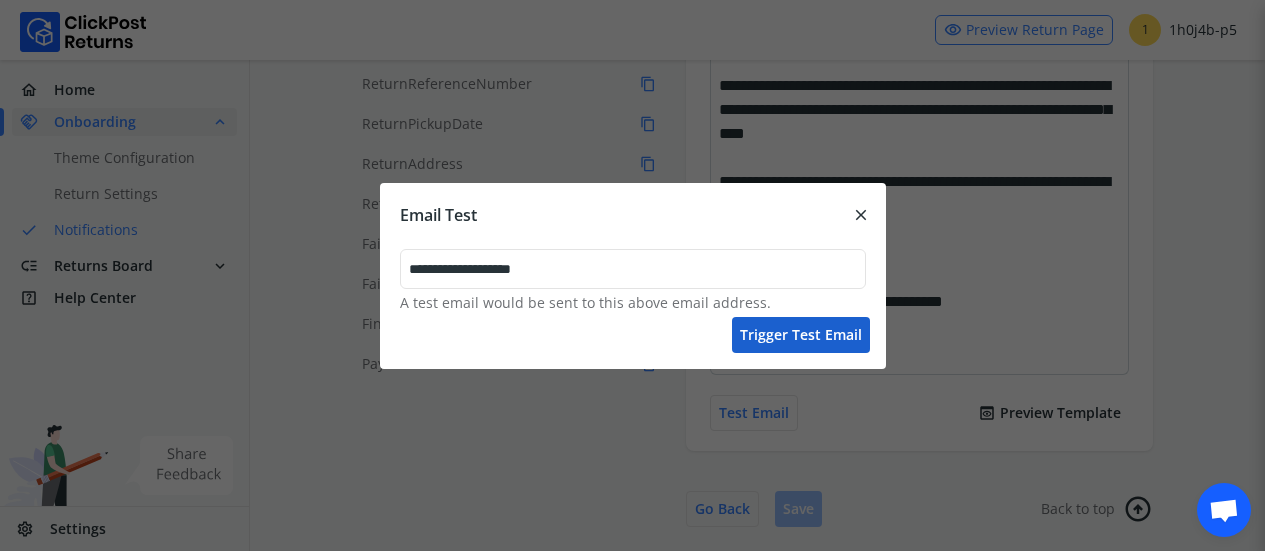 type on "**********" 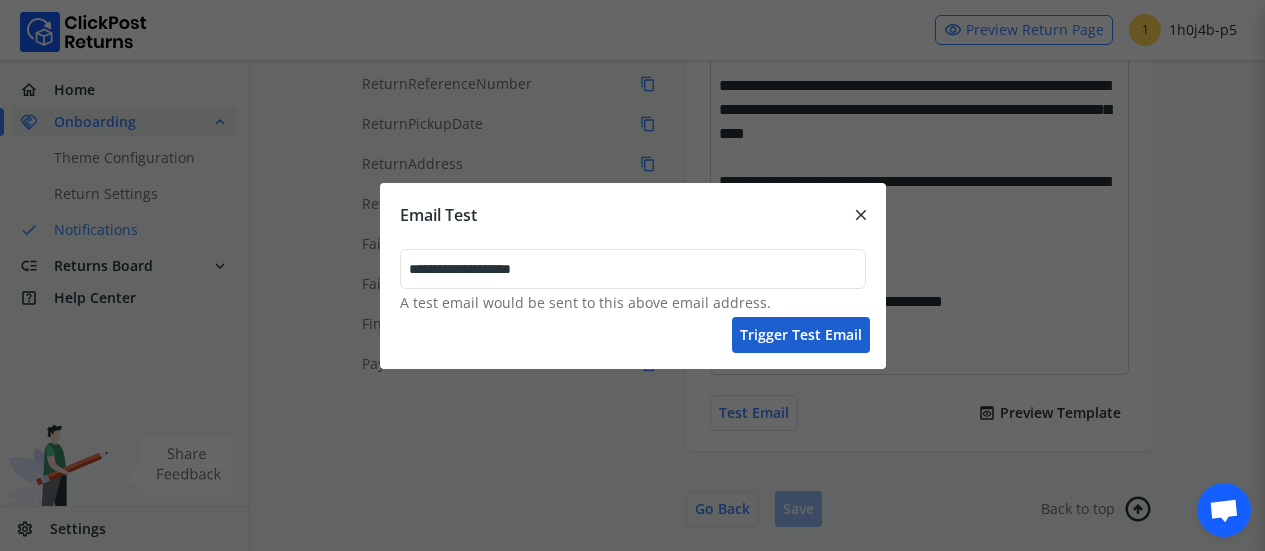 click on "Trigger test email" at bounding box center [801, 335] 